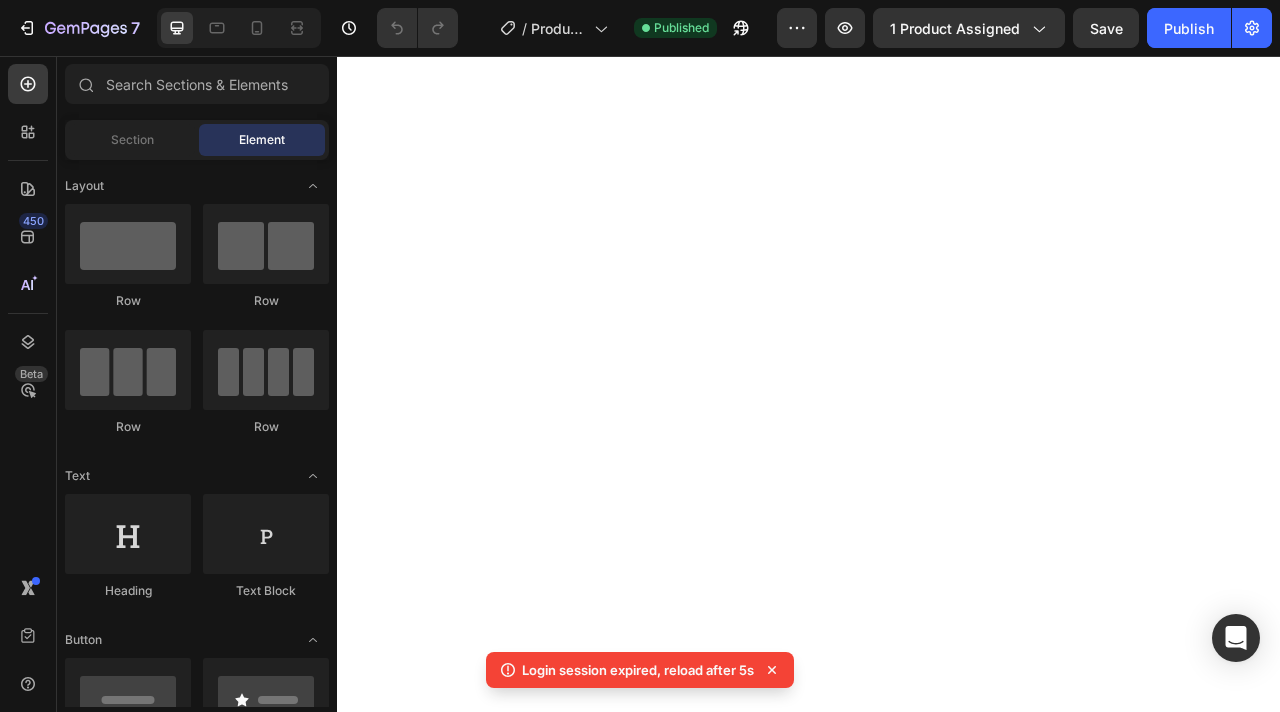 scroll, scrollTop: 0, scrollLeft: 0, axis: both 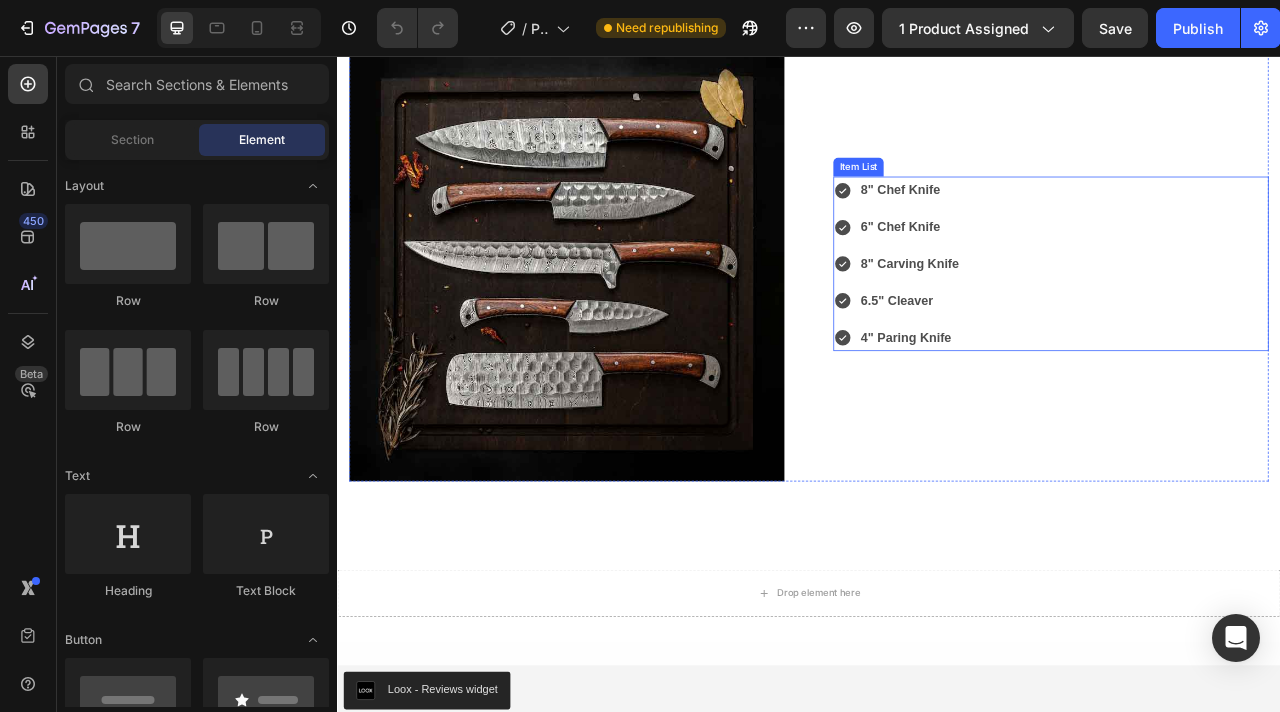 click on "8" Chef Knife   6" Chef Knife   8" Carving Knife   6.5" Cleaver   4" Paring Knife" at bounding box center (1245, 320) 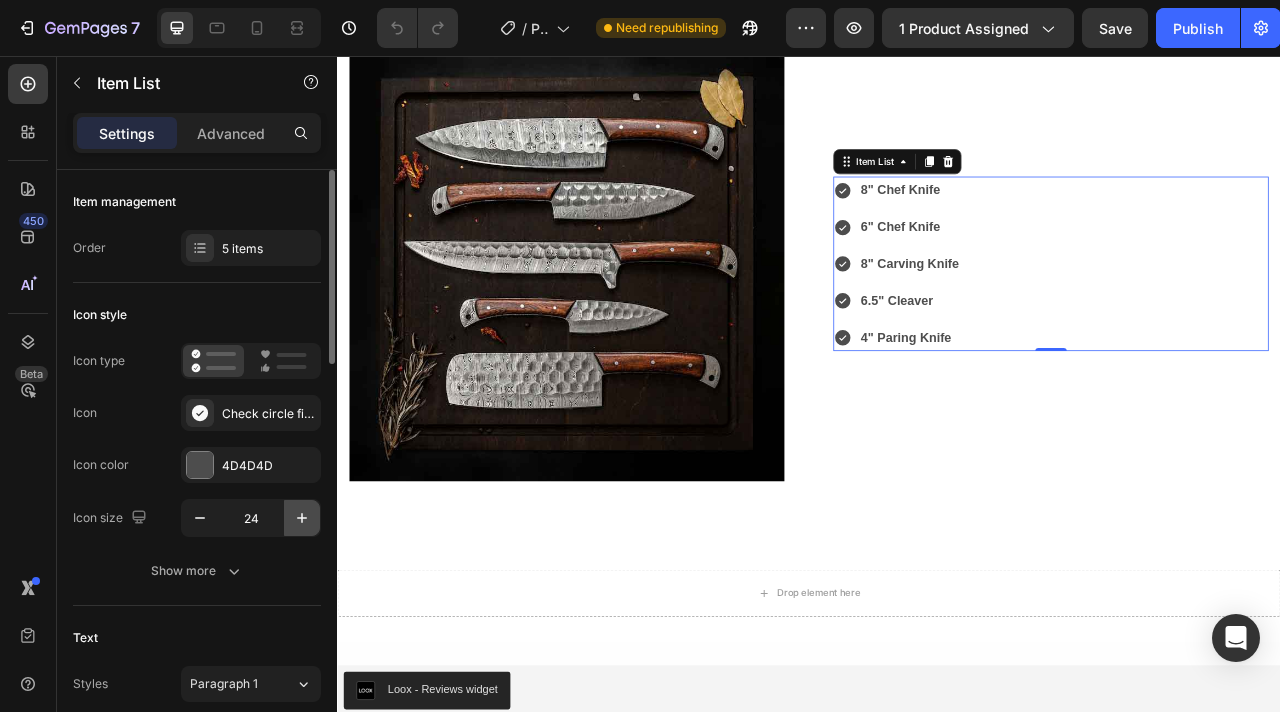 click 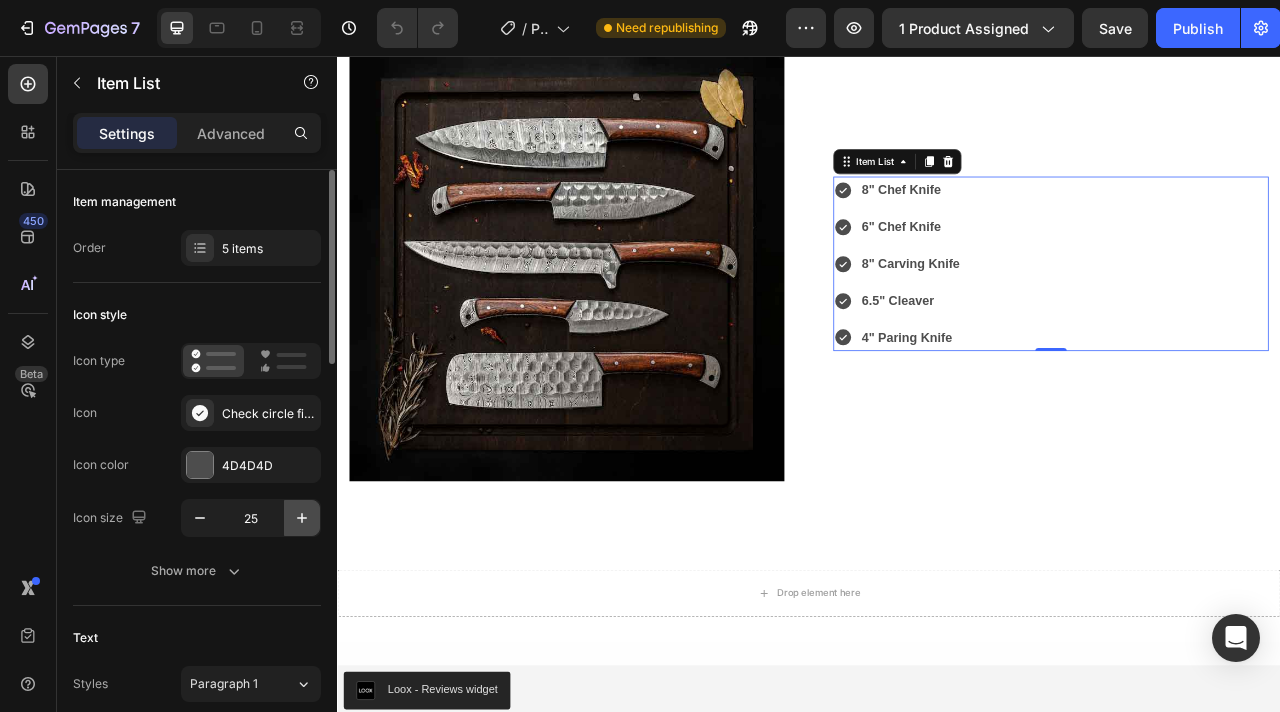 click 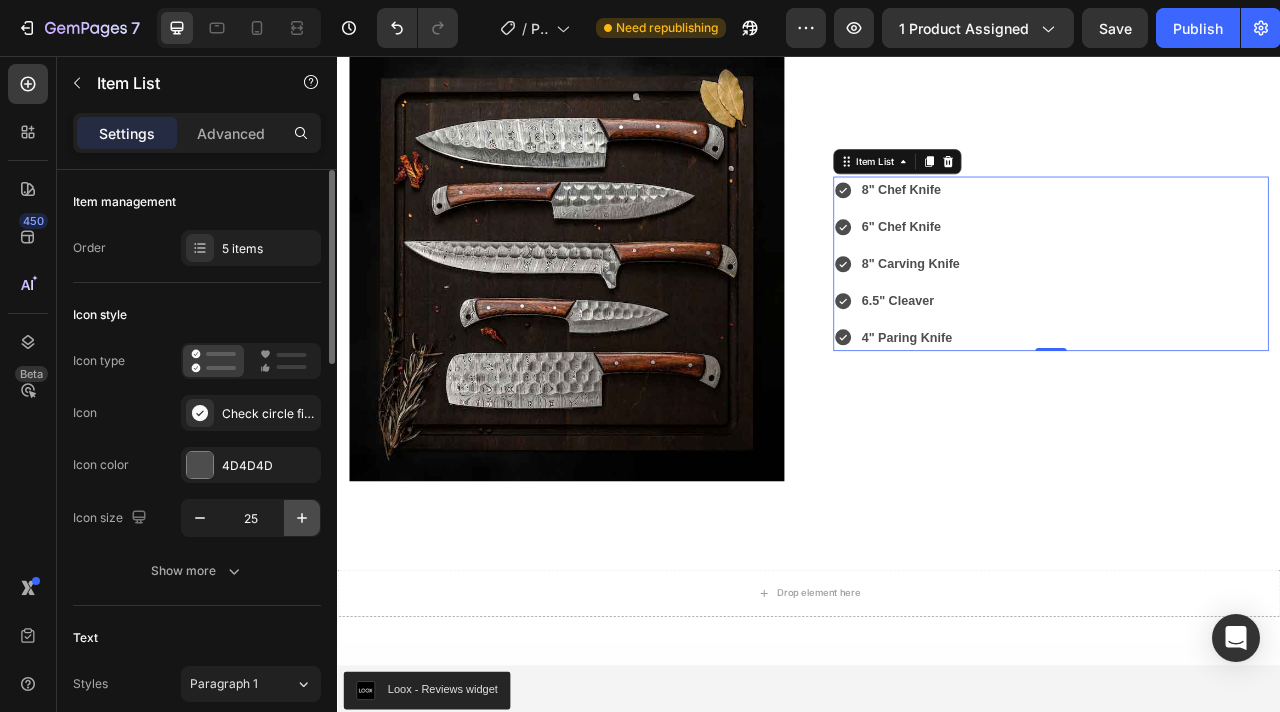 type on "26" 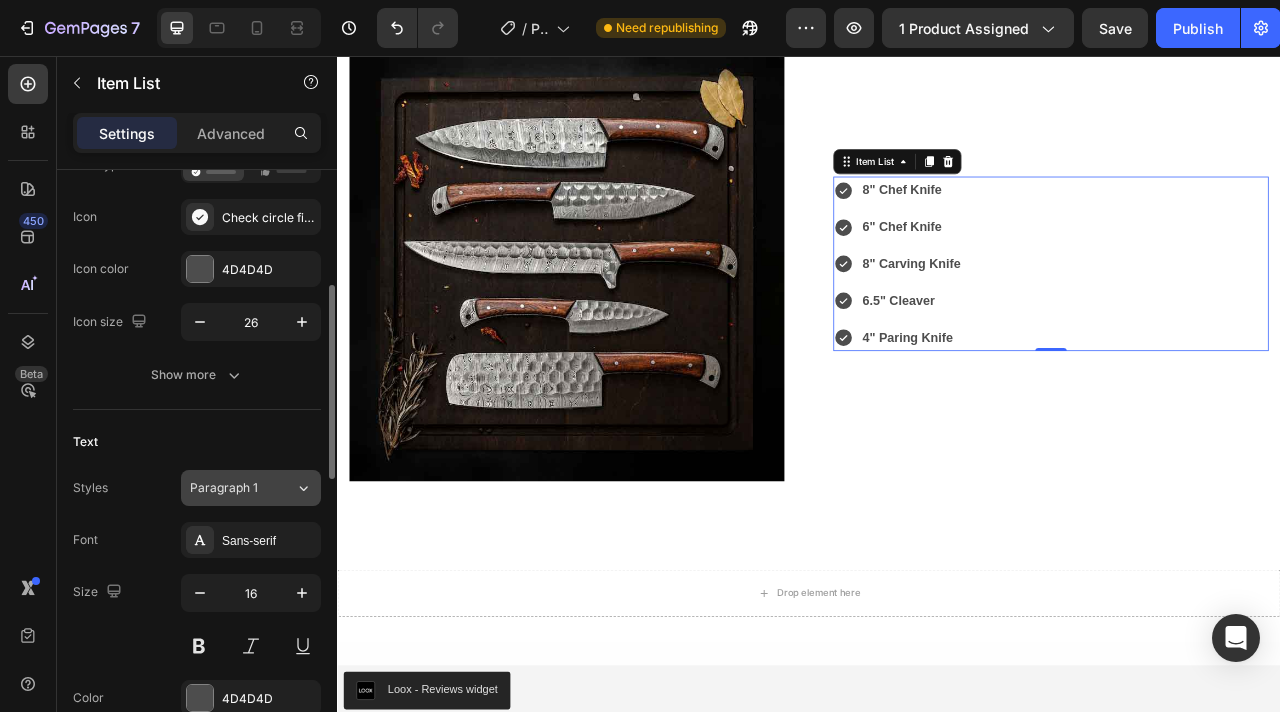 scroll, scrollTop: 326, scrollLeft: 0, axis: vertical 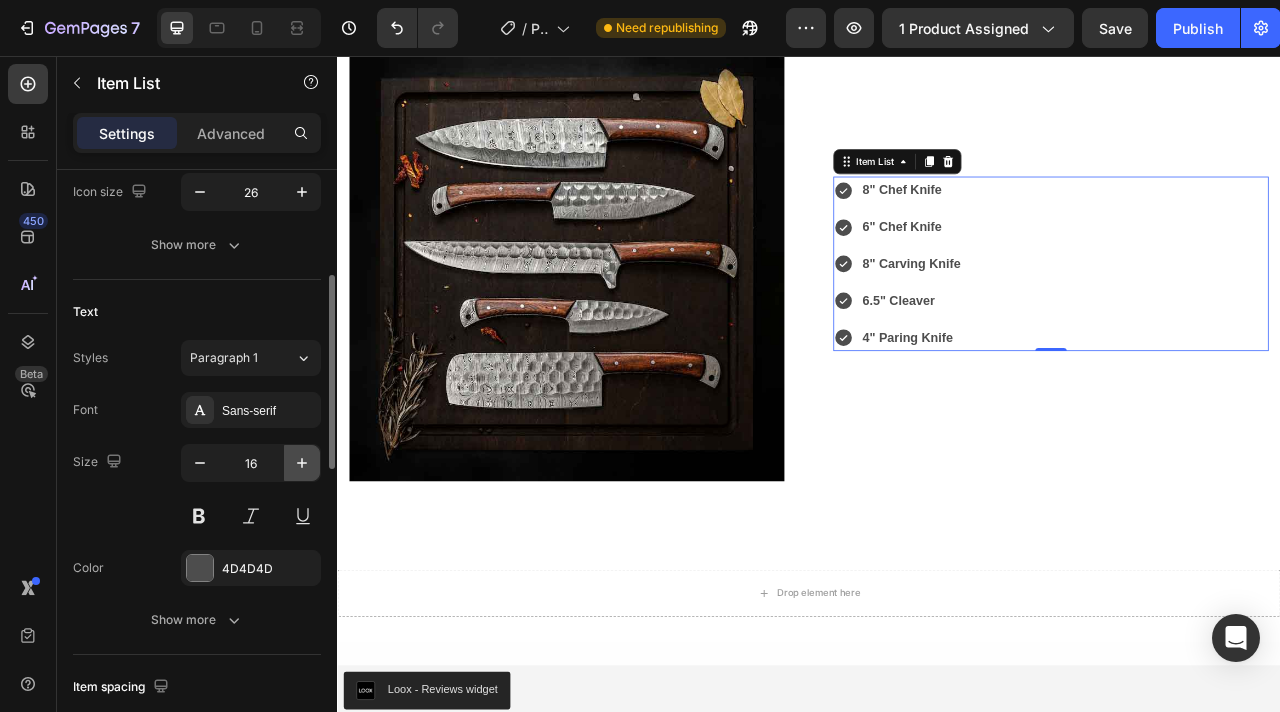 click 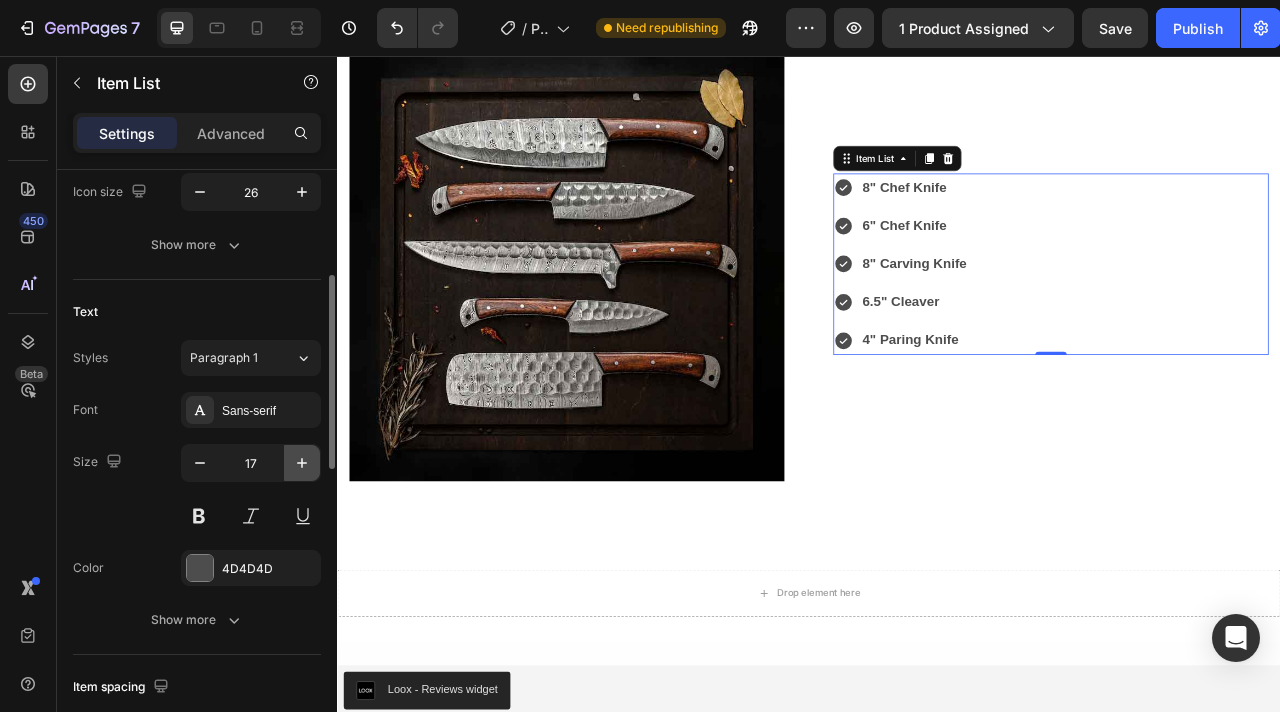 click 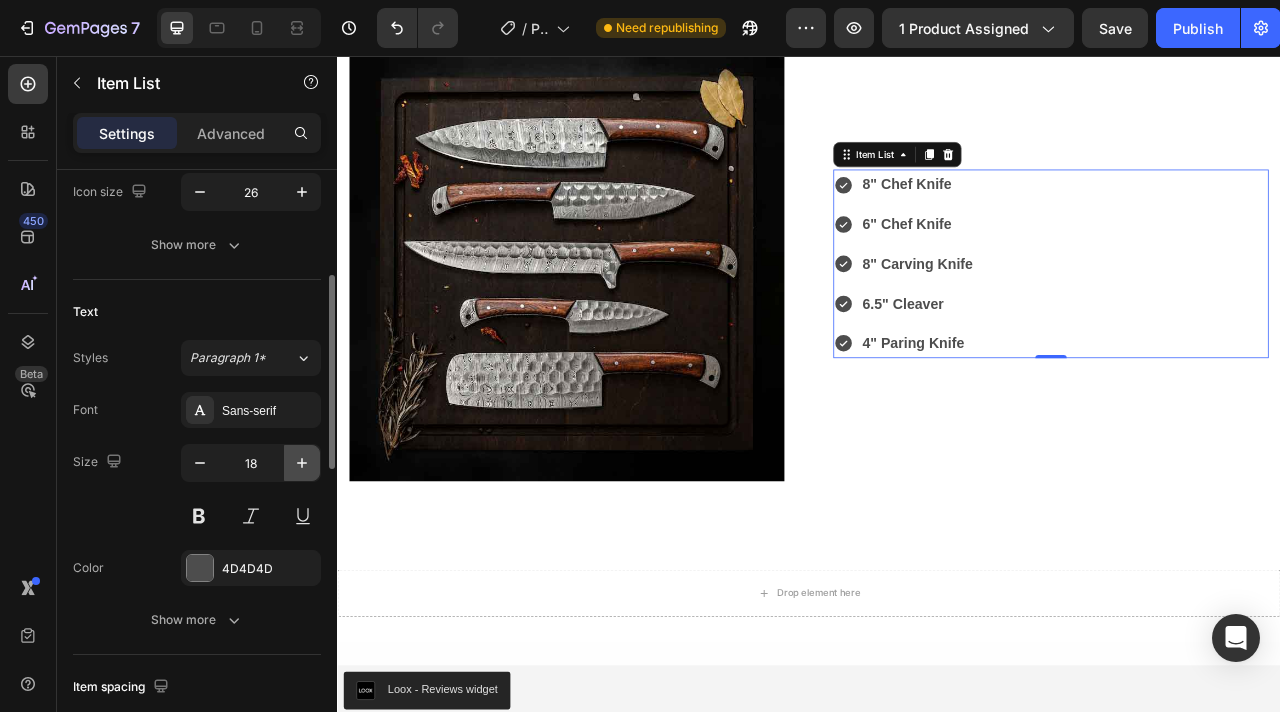 click 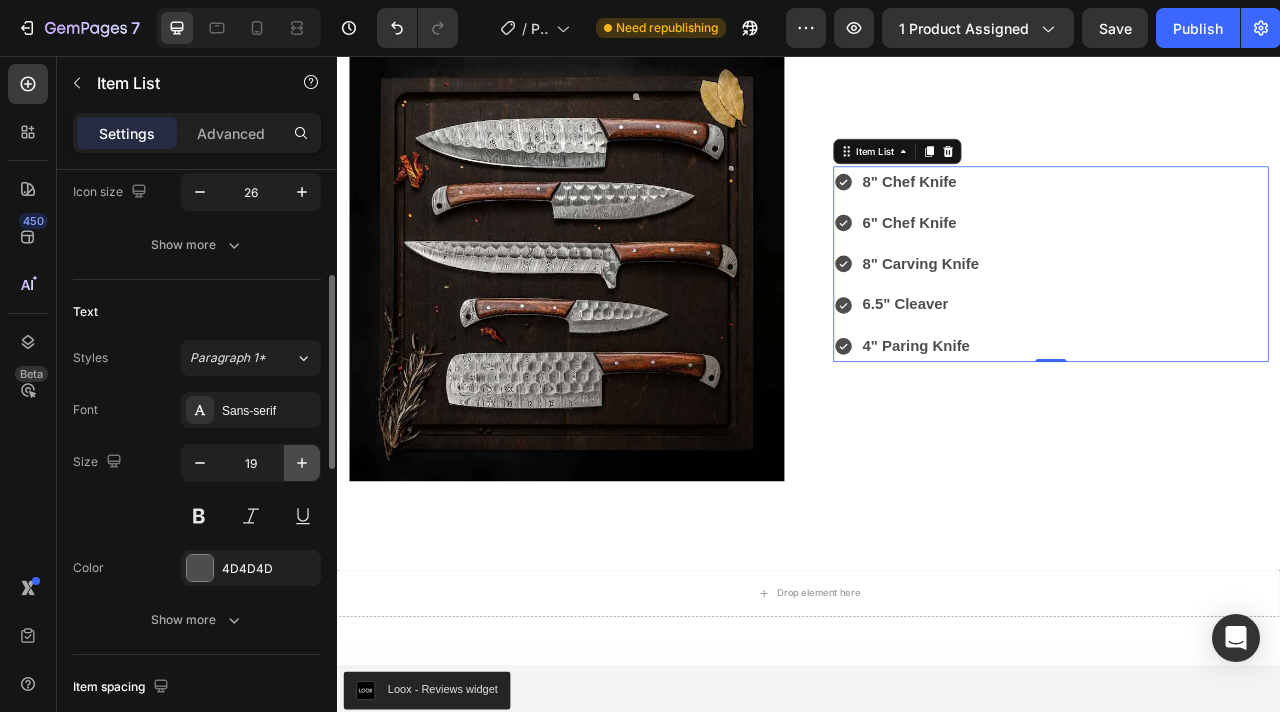 click 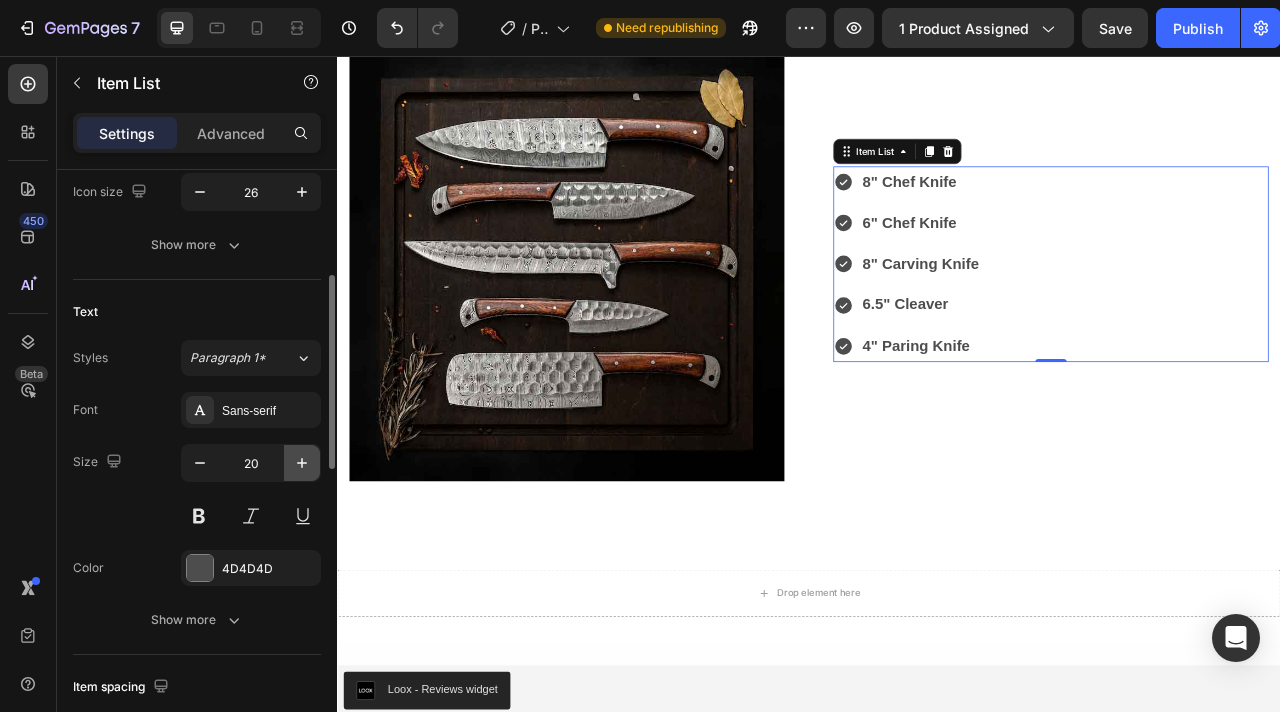 click 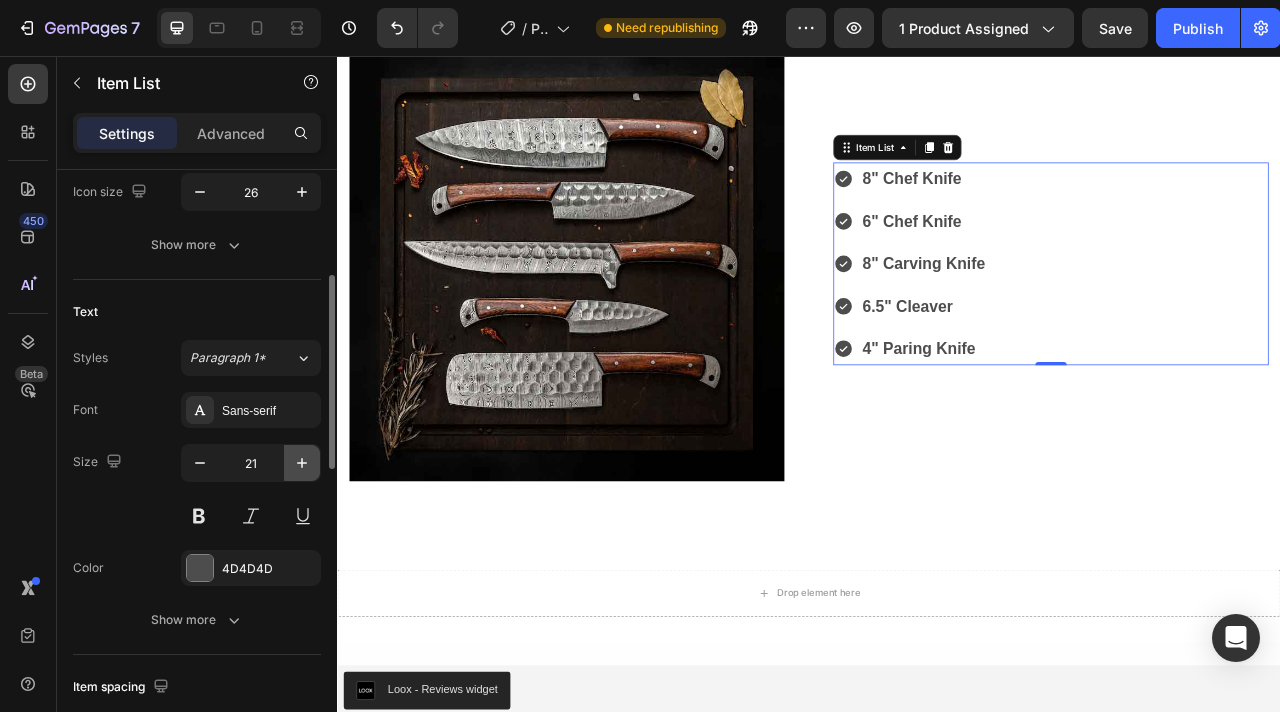 click 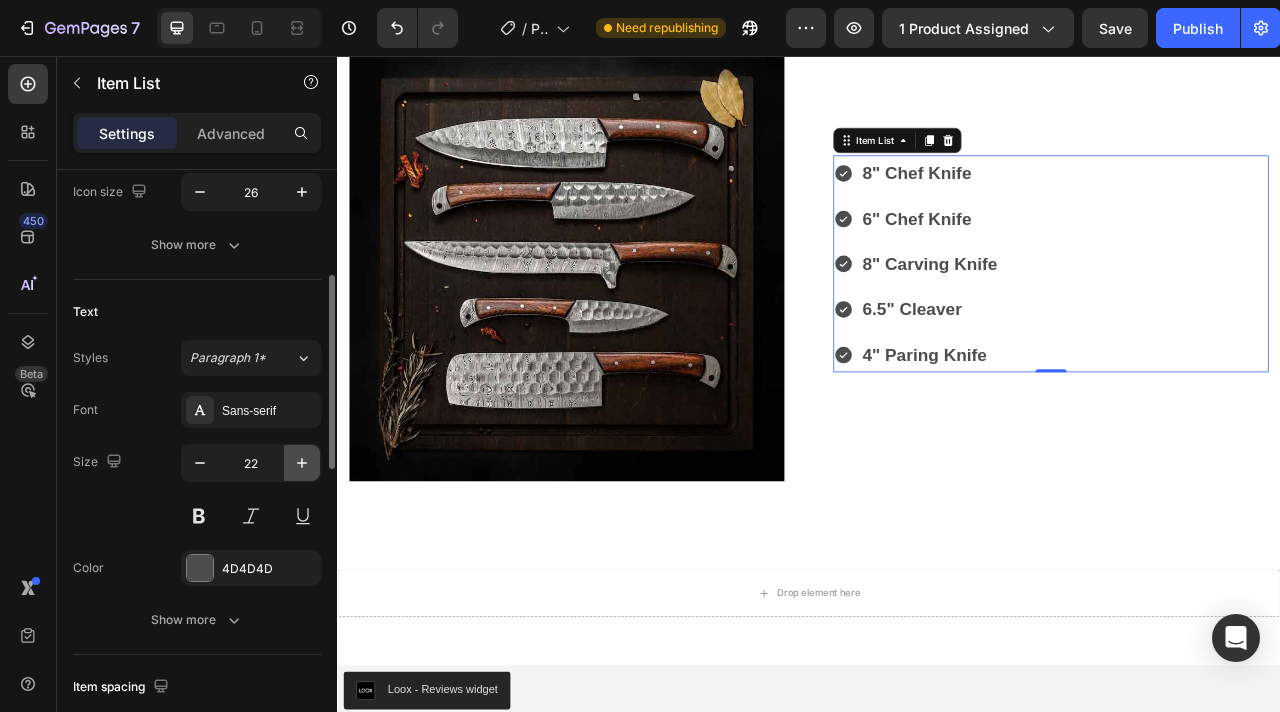 click 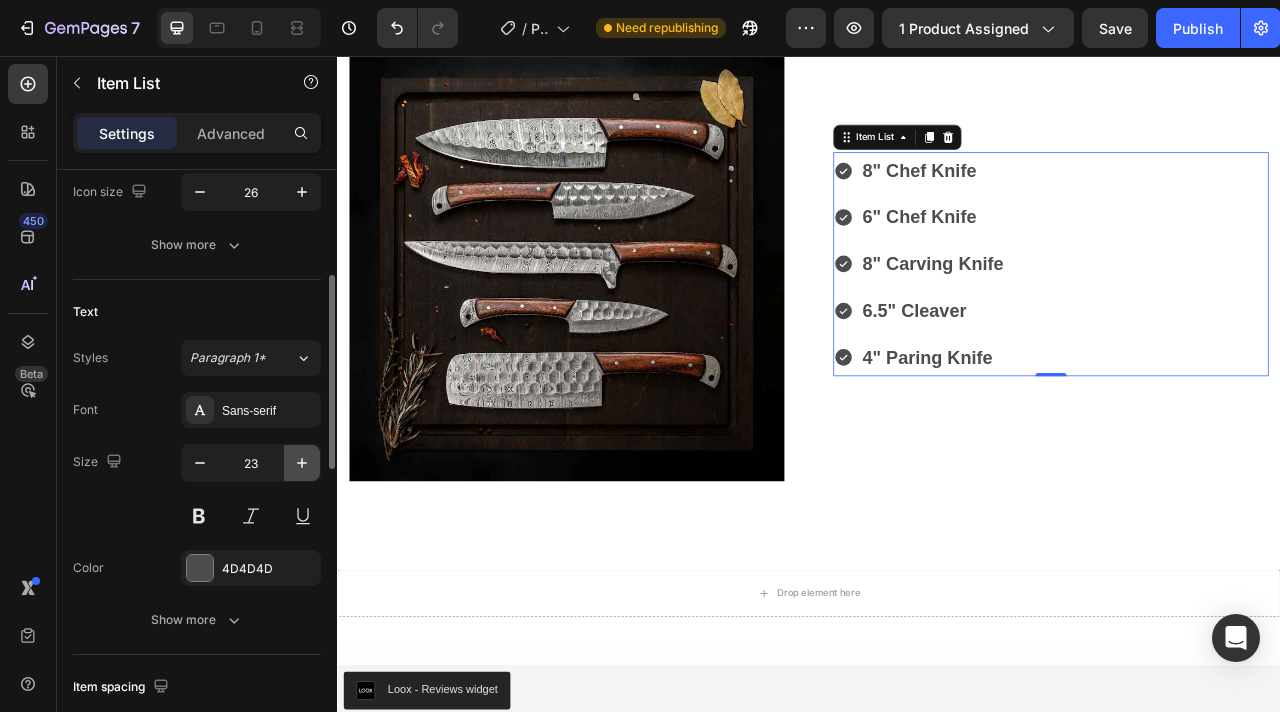 click 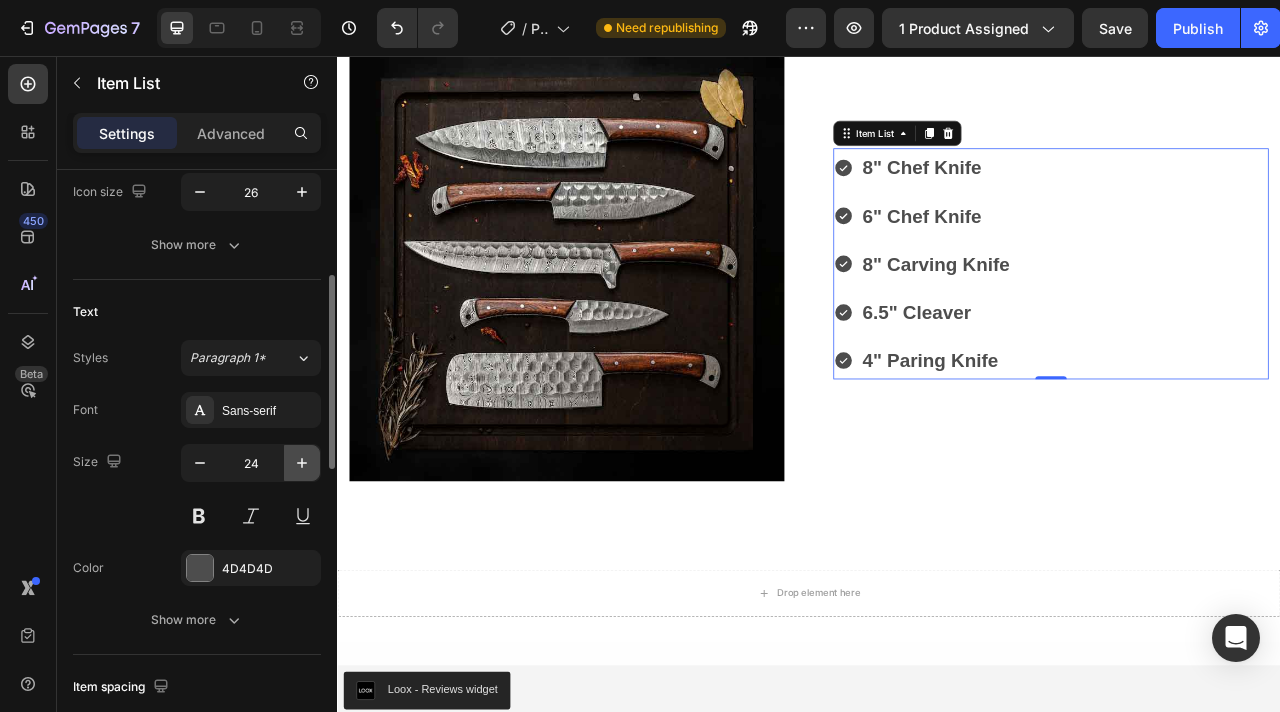 click 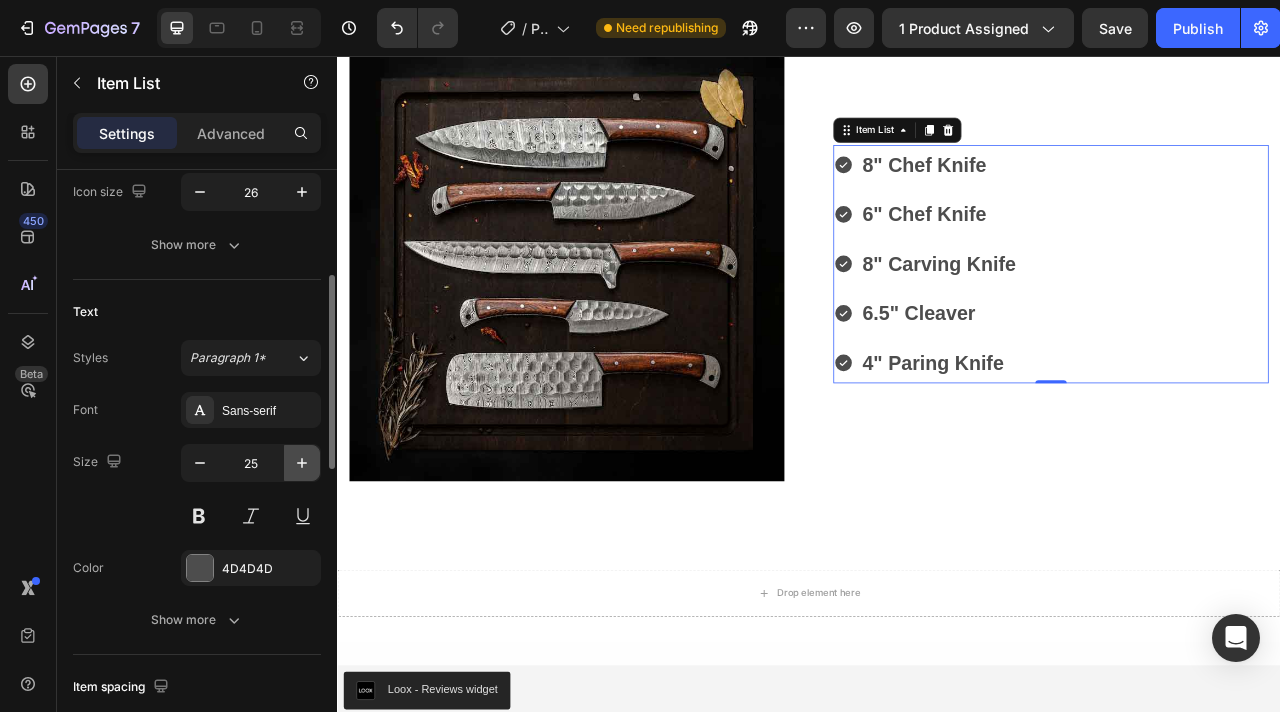 click 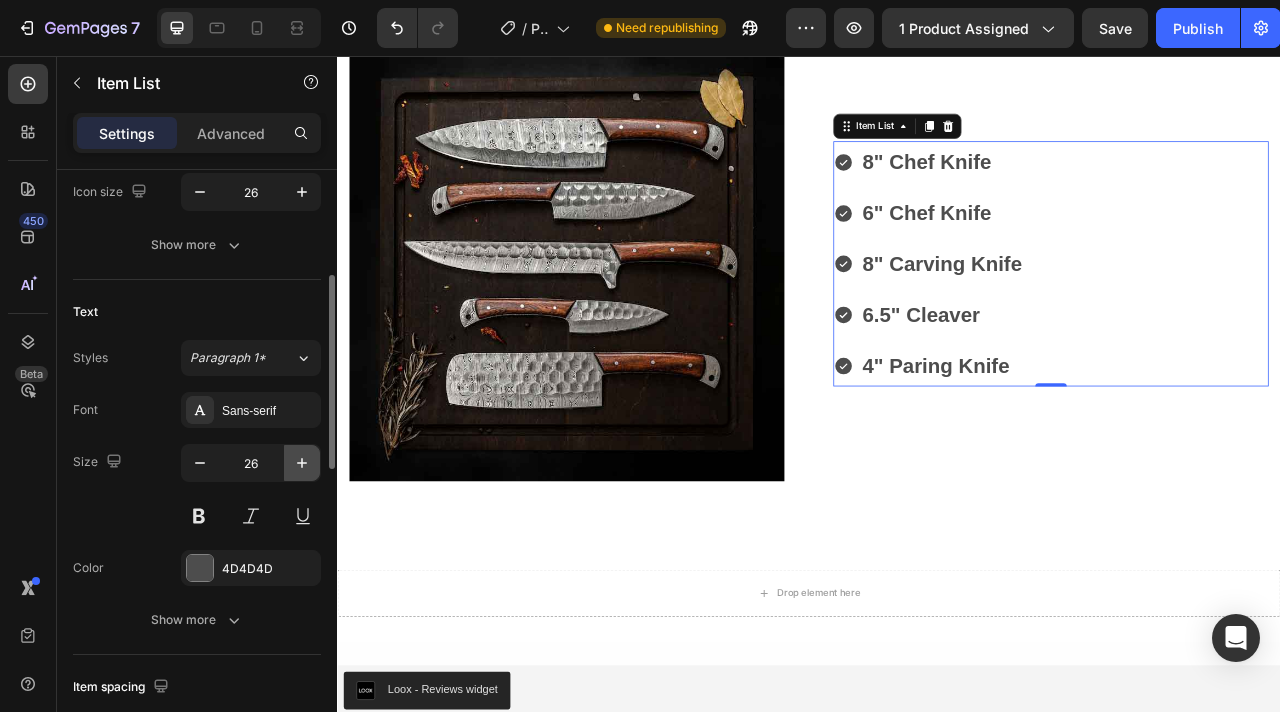 click 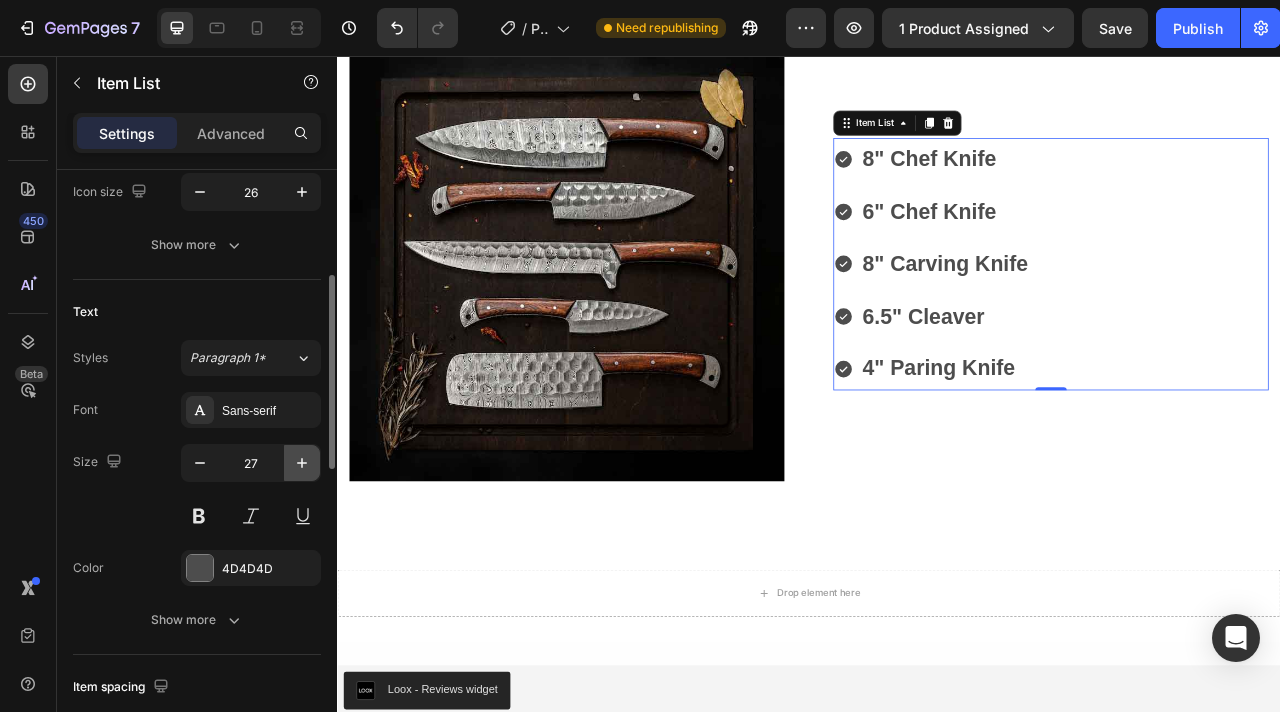 click 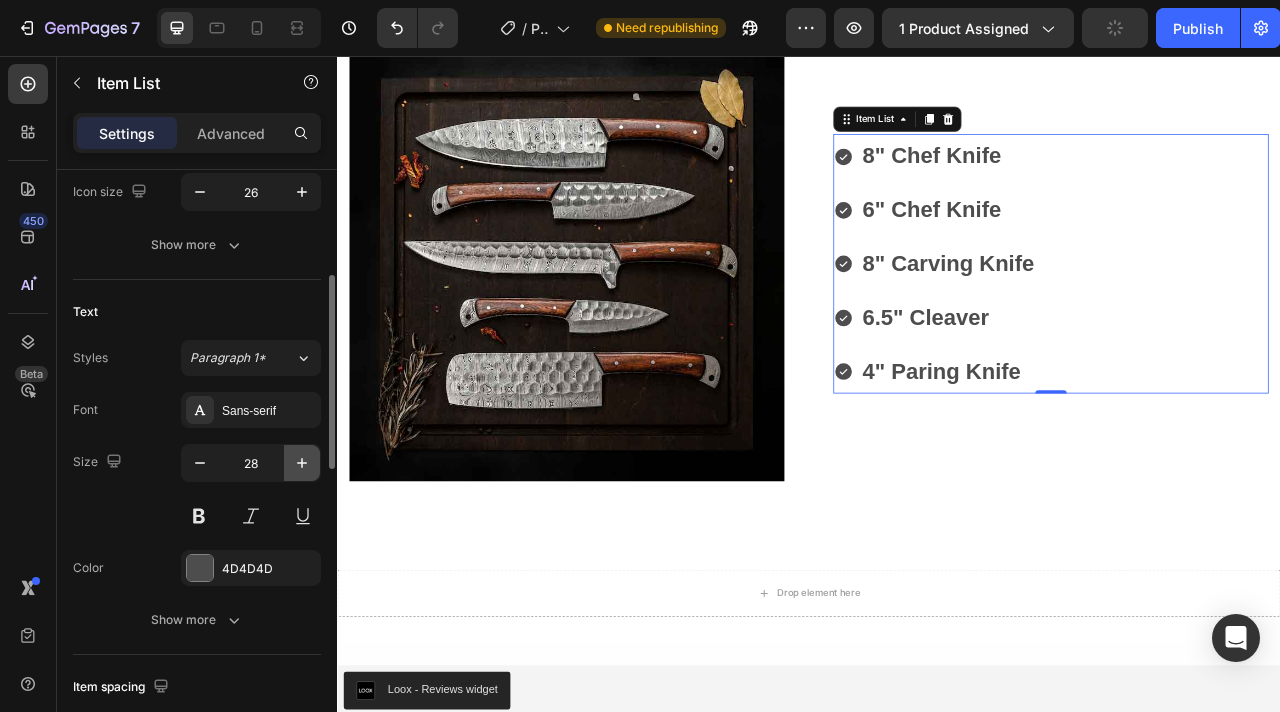 click 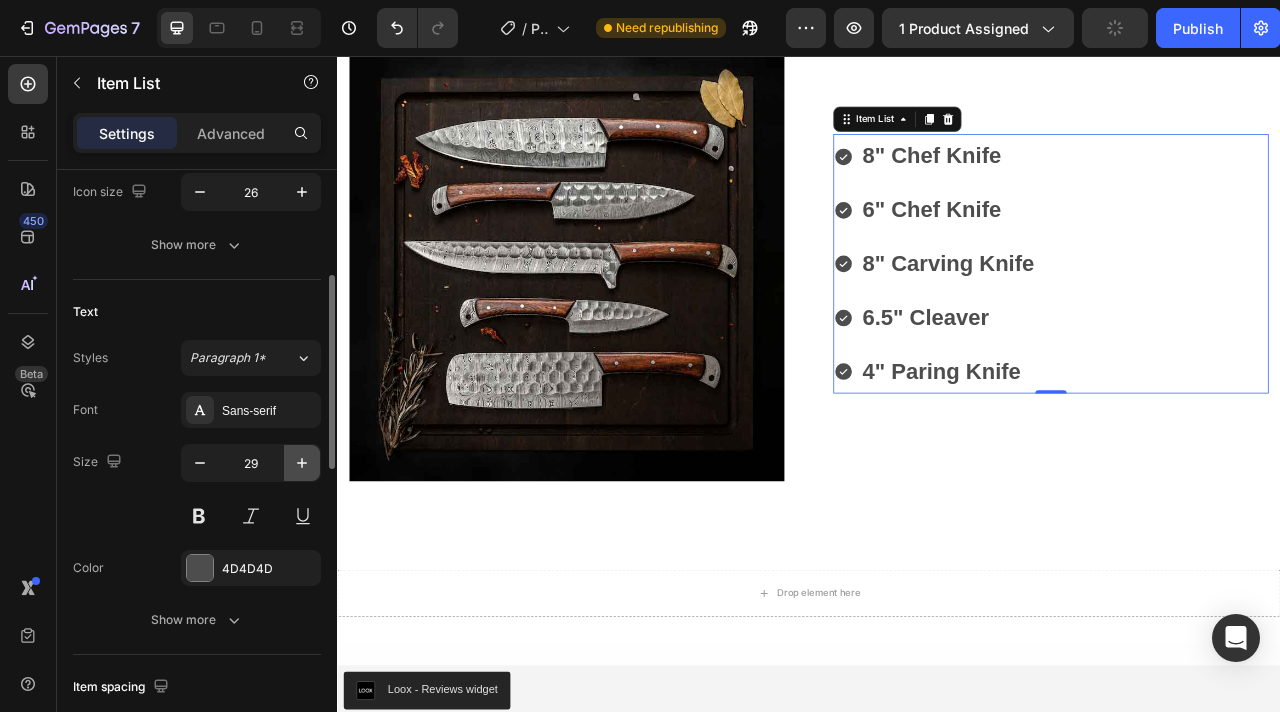 click 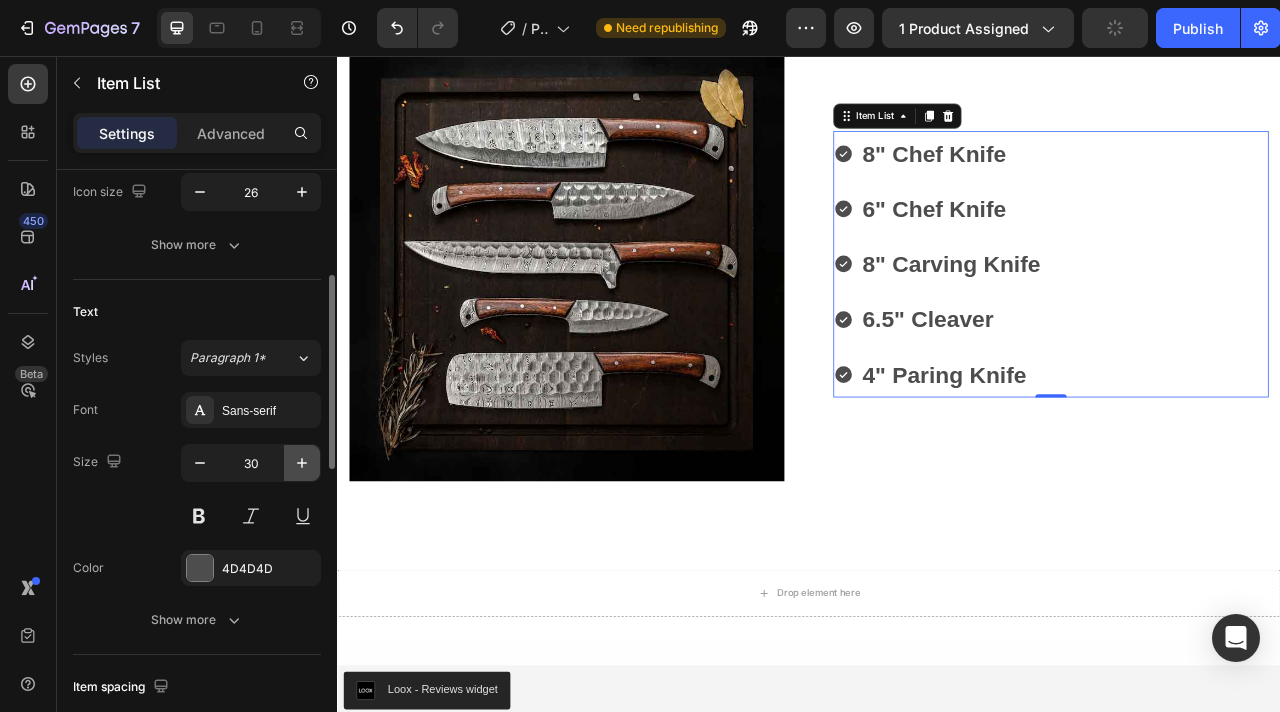 click 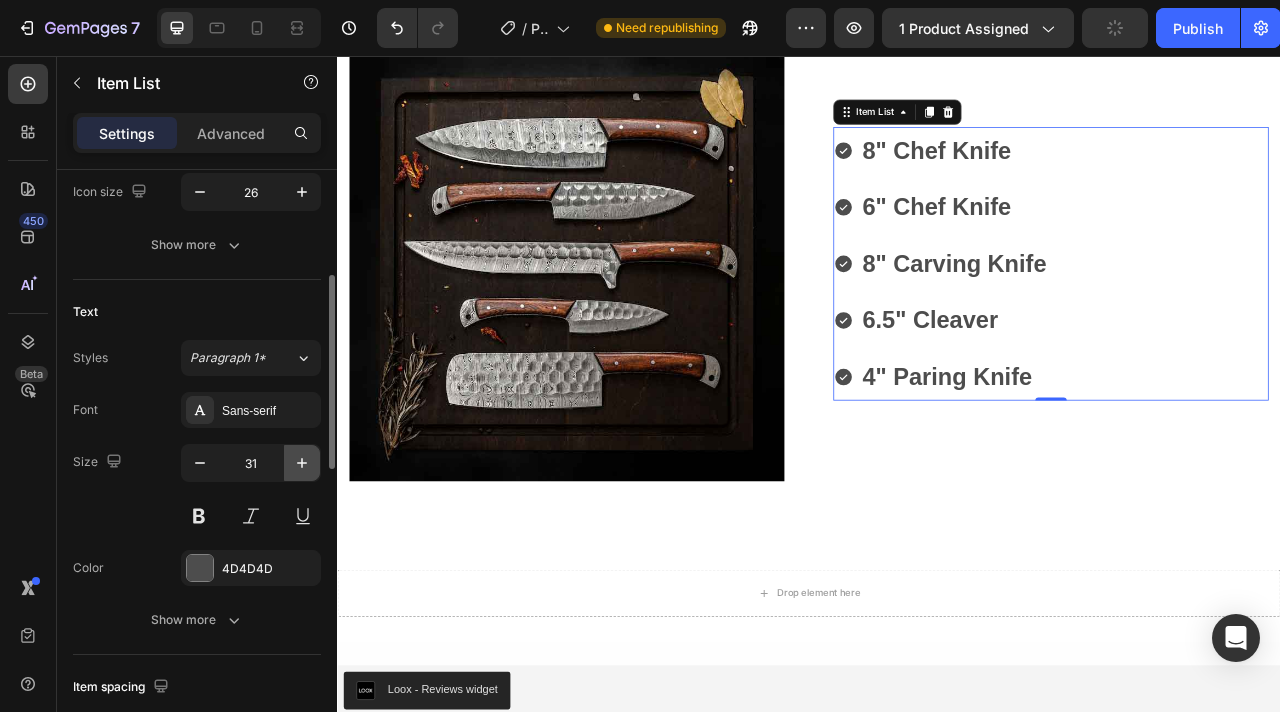 click 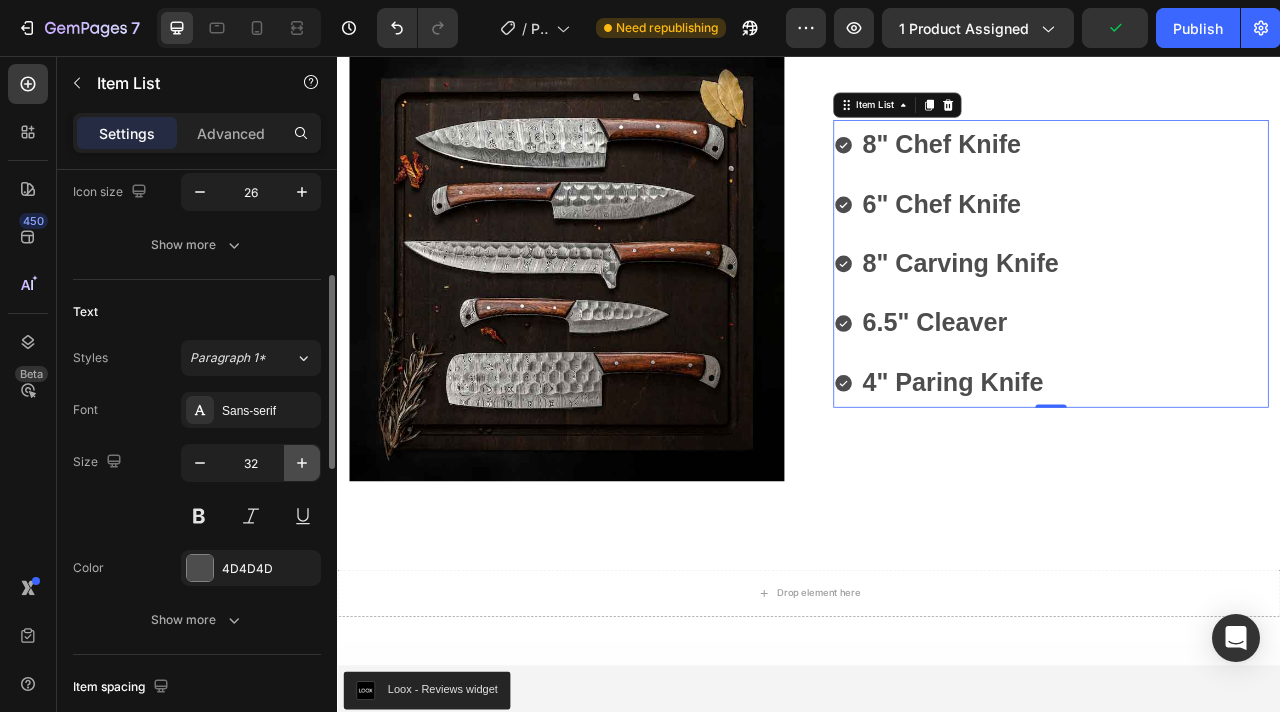 click 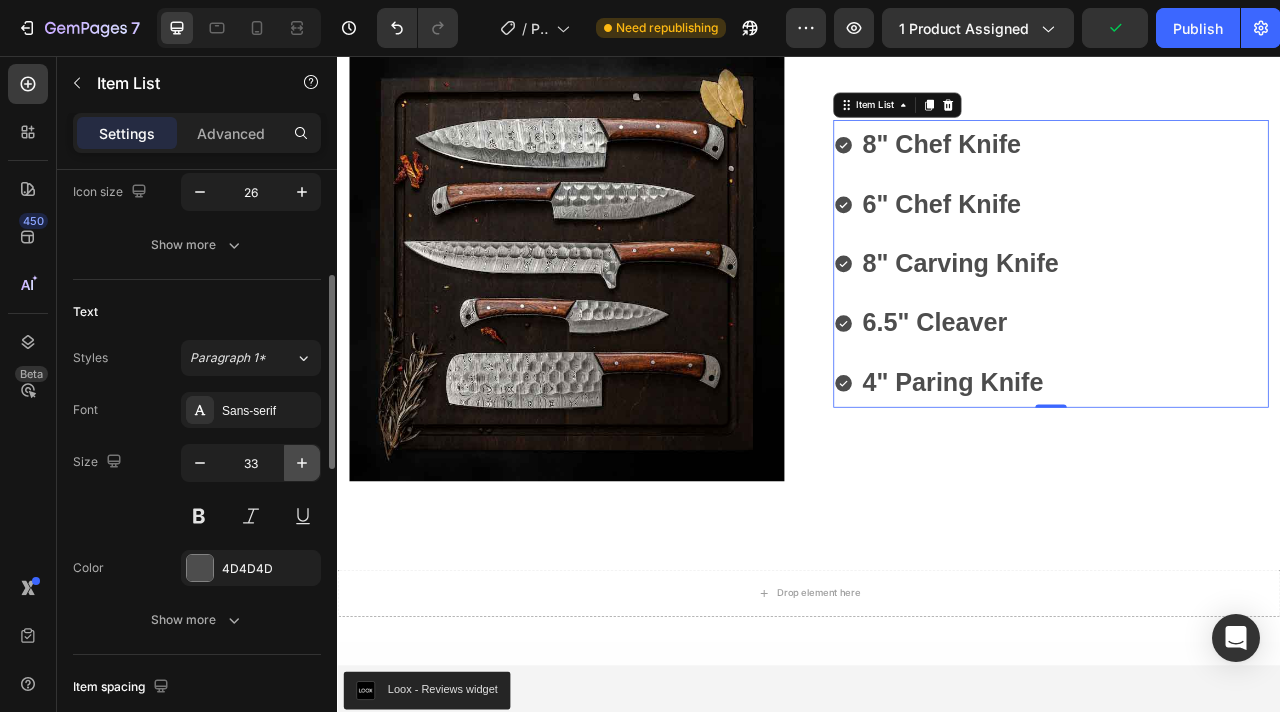 click 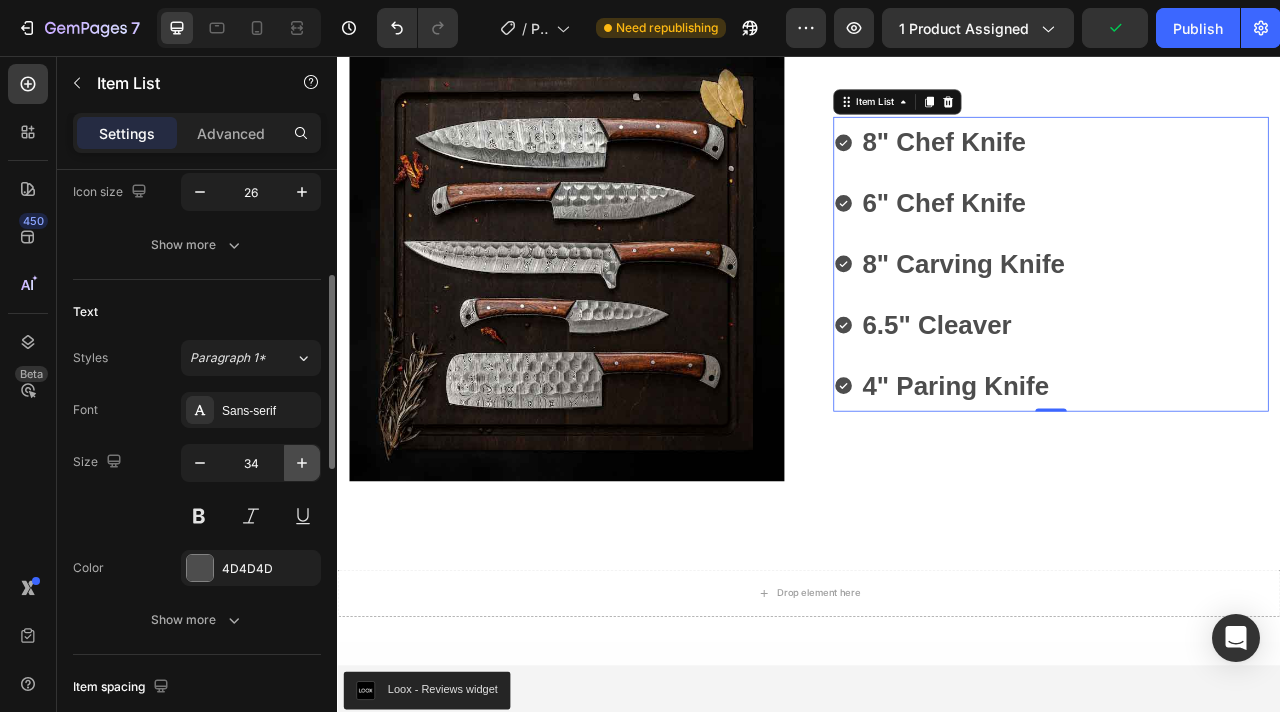 click 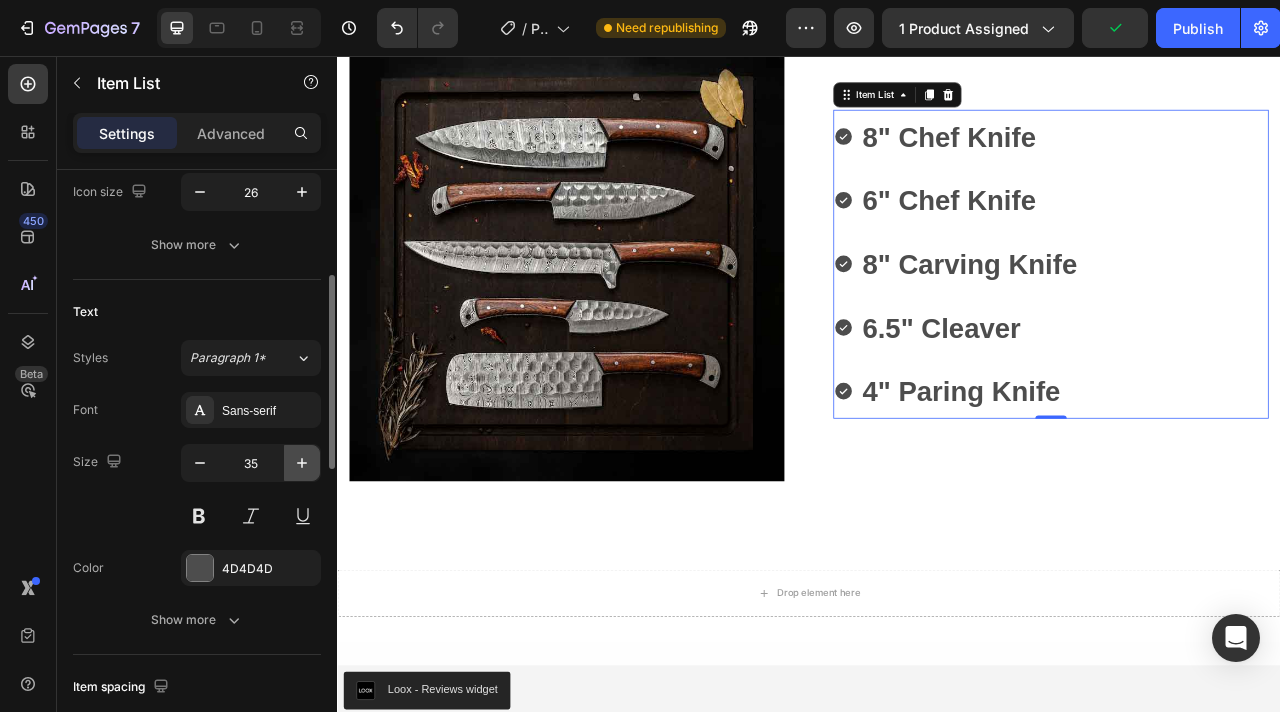 click 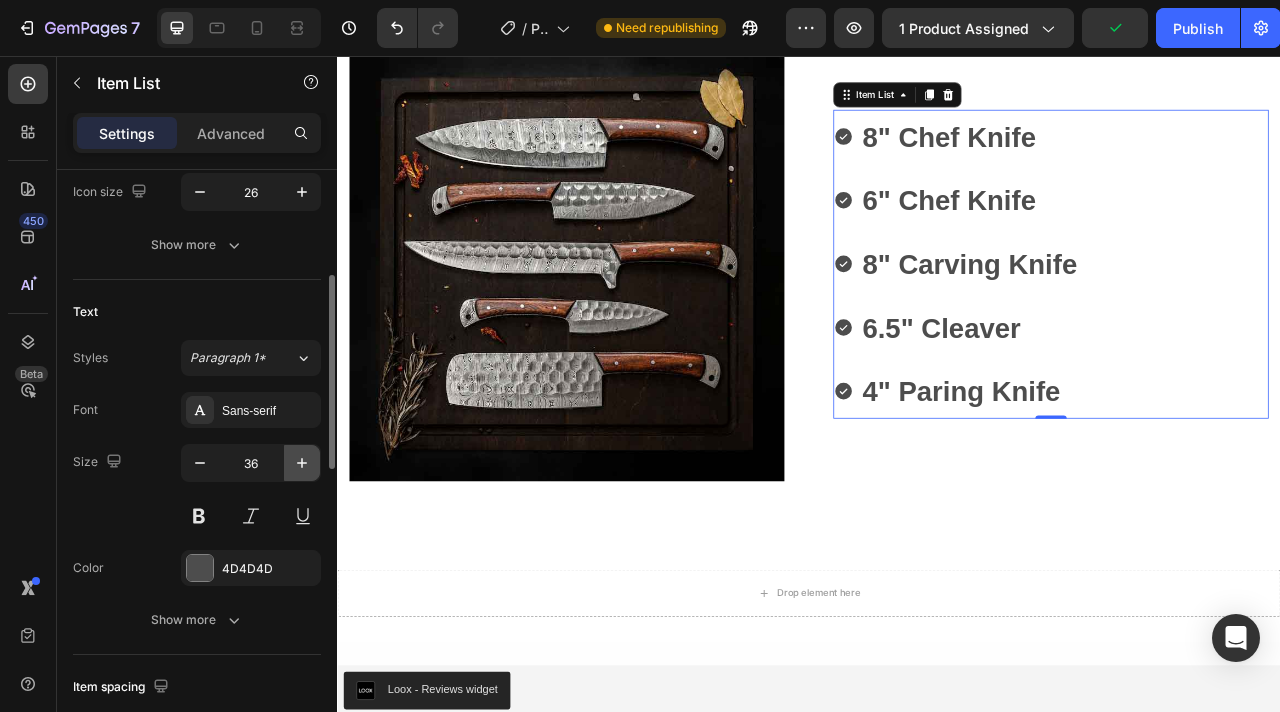 click 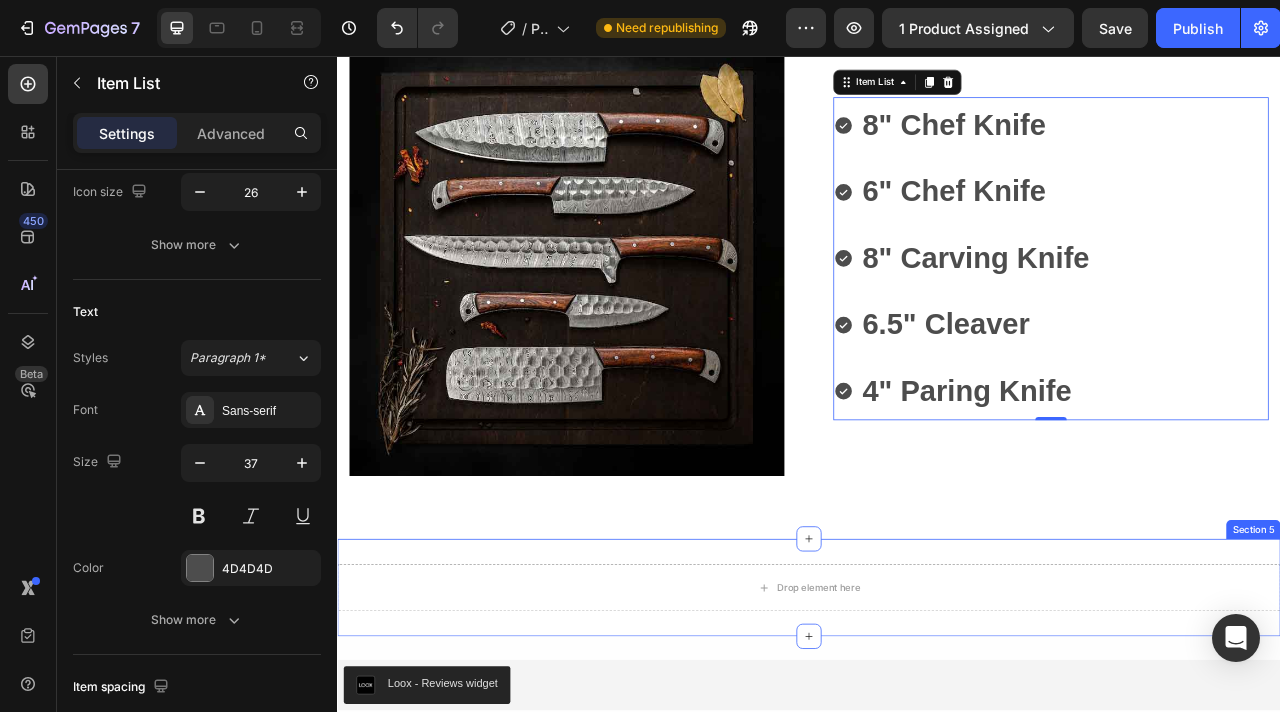 scroll, scrollTop: 2888, scrollLeft: 0, axis: vertical 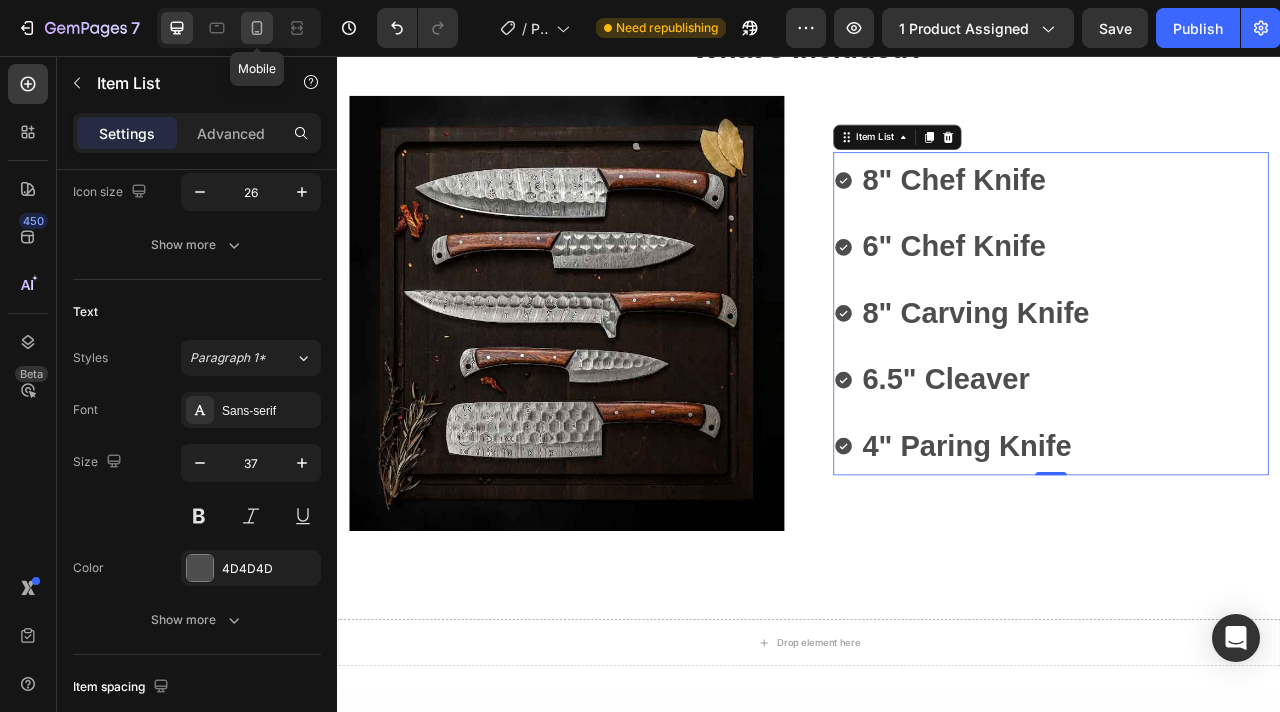 click 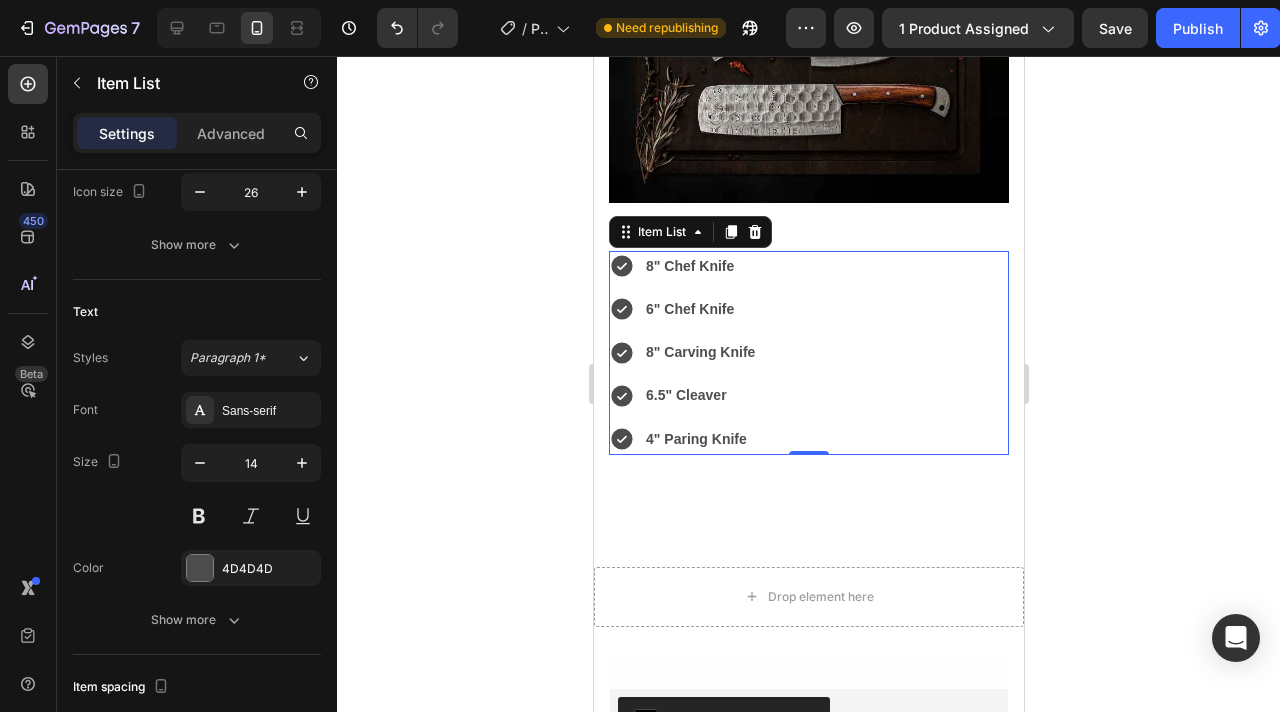 scroll, scrollTop: 3018, scrollLeft: 0, axis: vertical 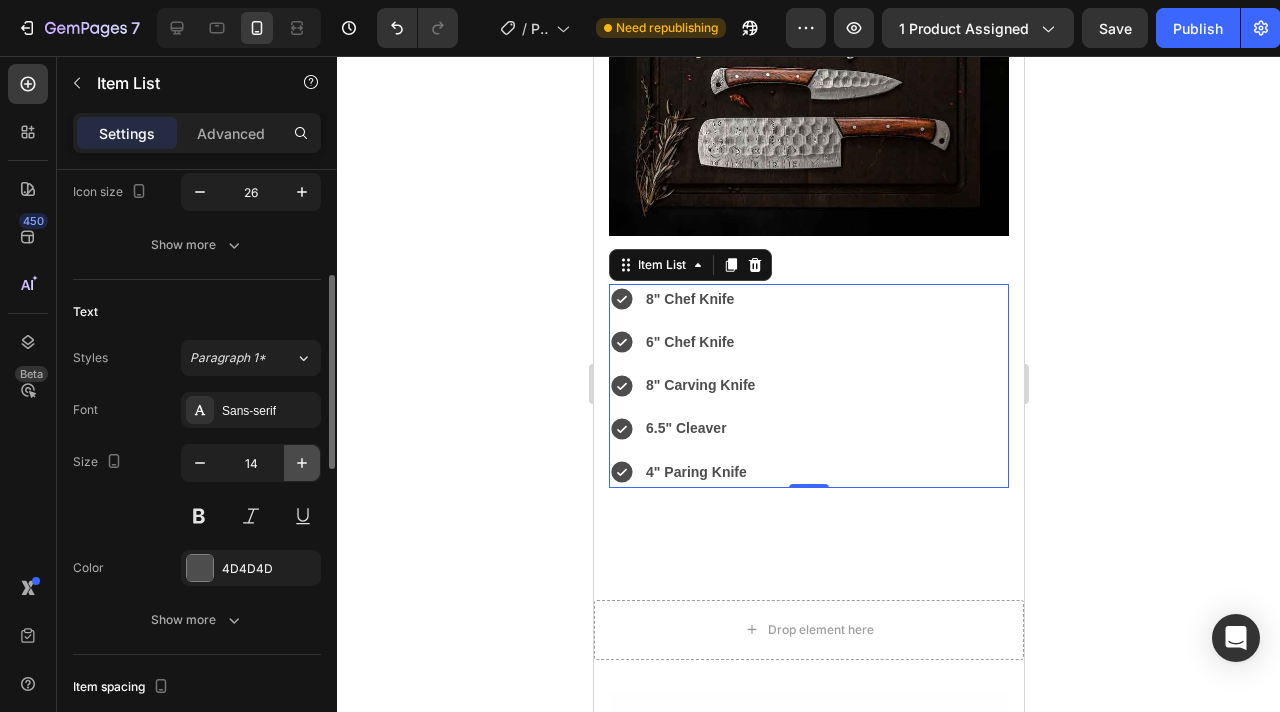 click 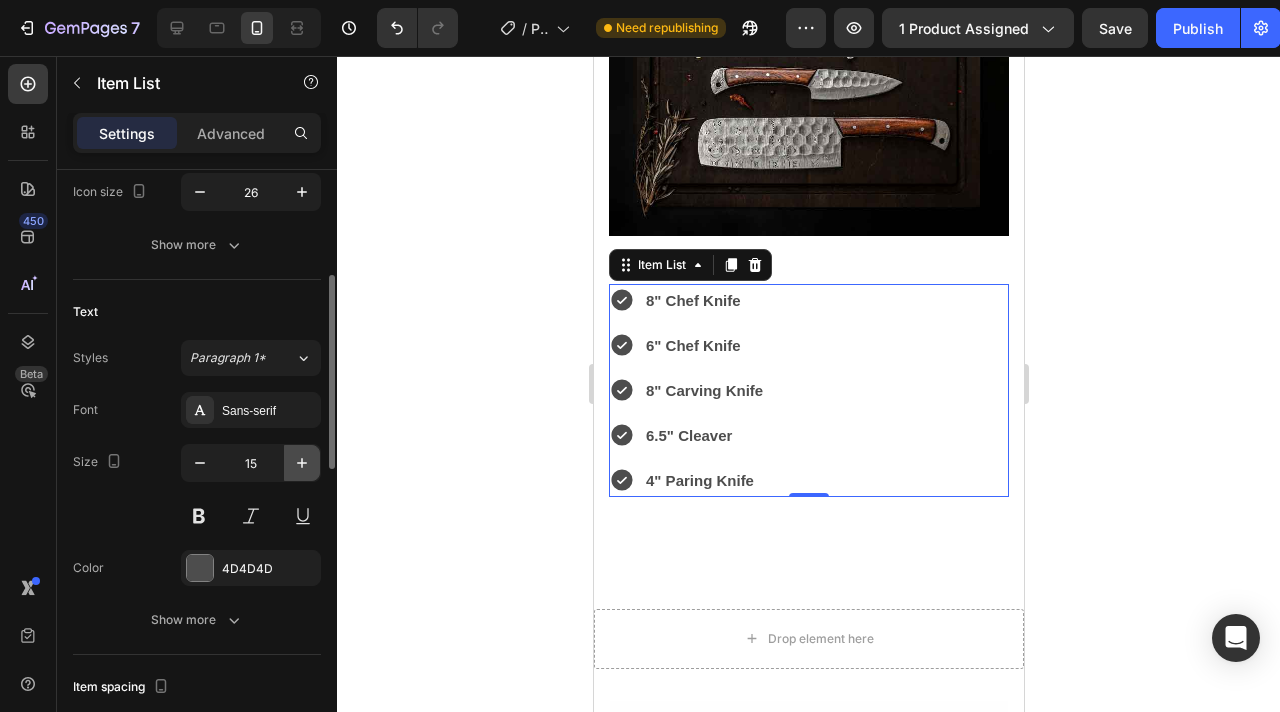 click 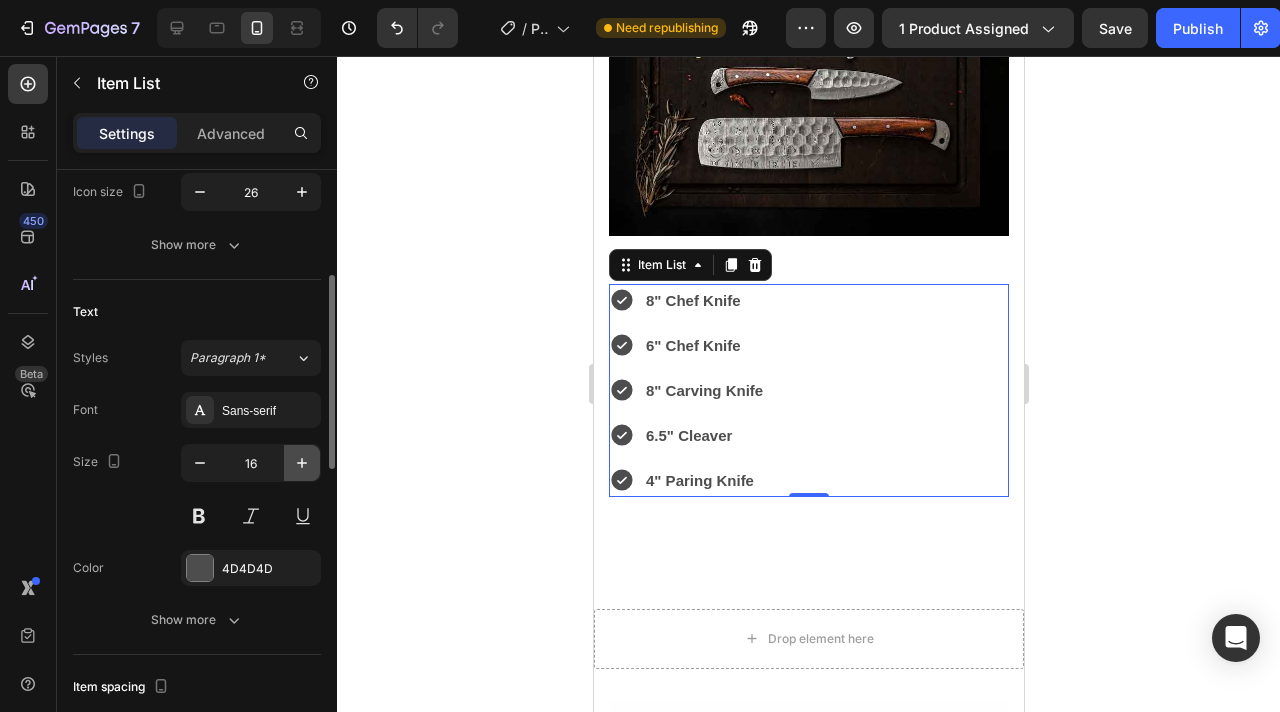 click 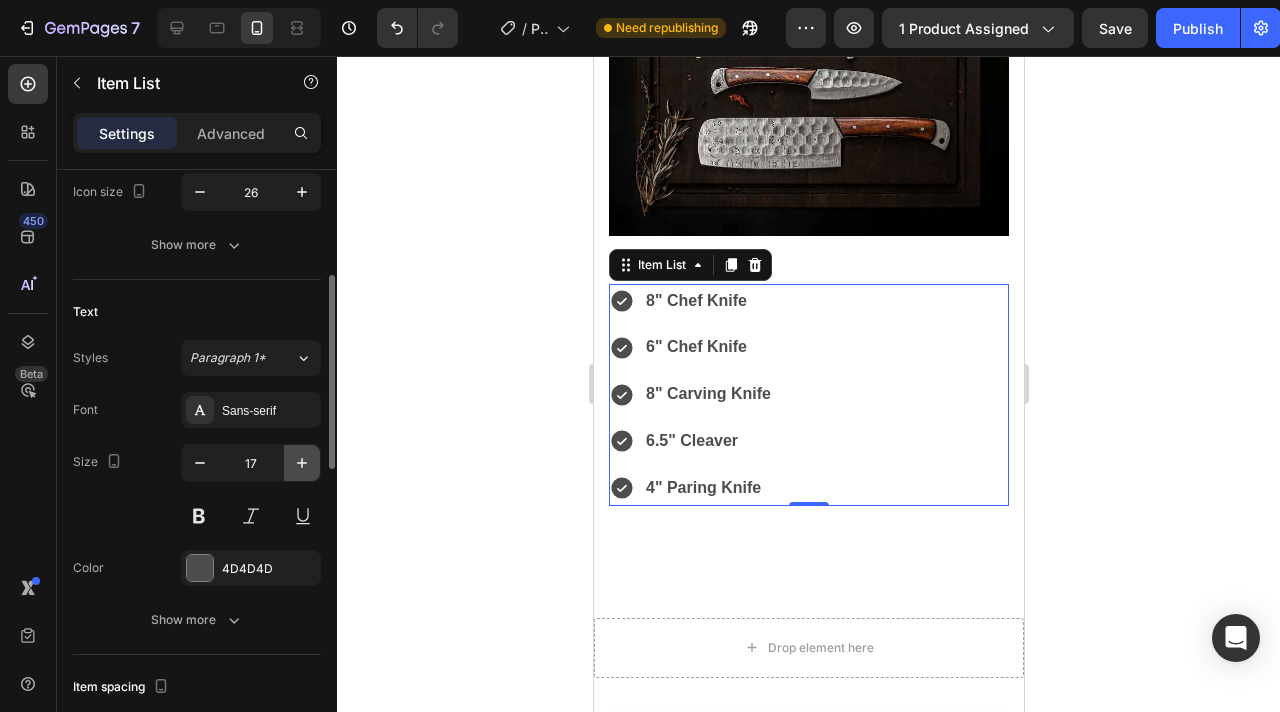 click 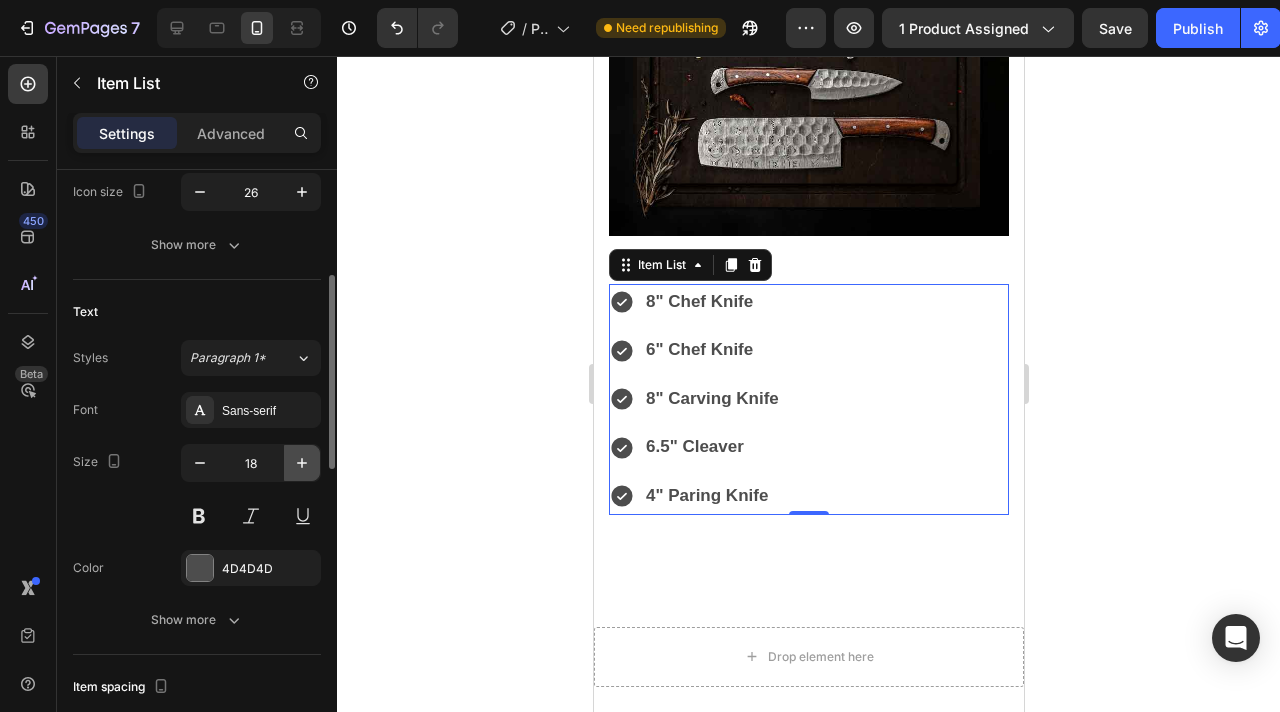 click 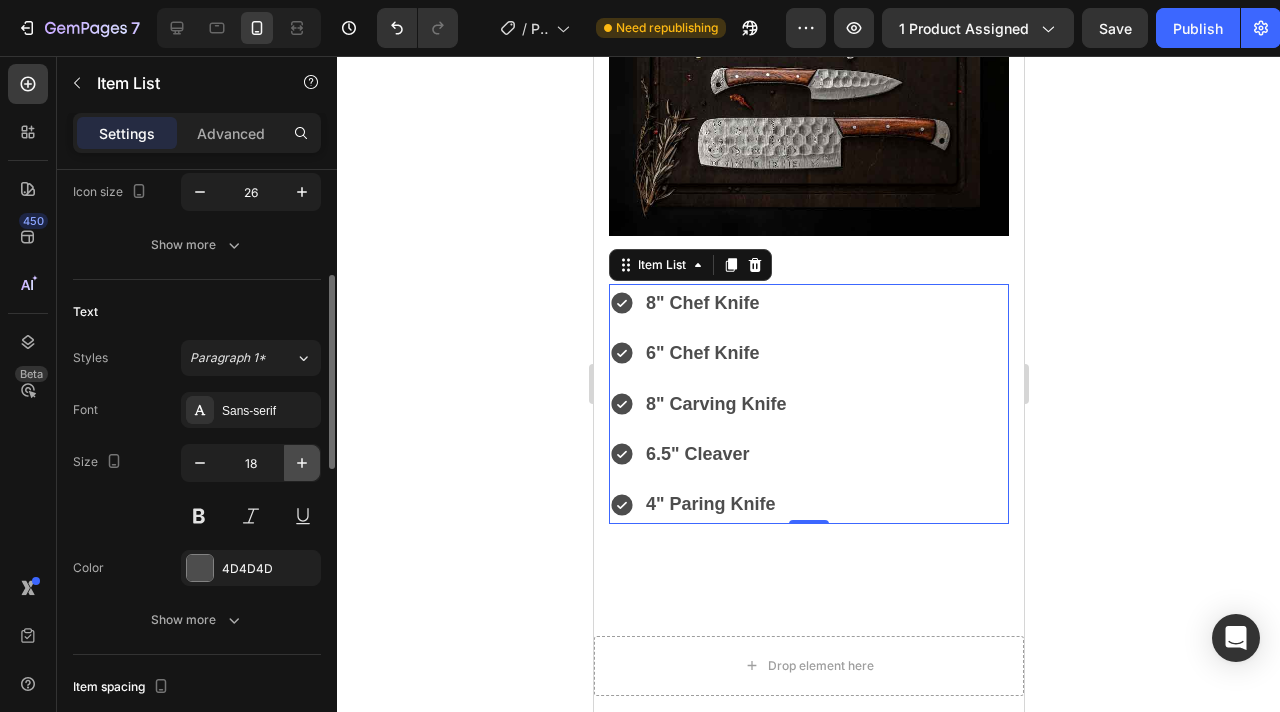 type on "19" 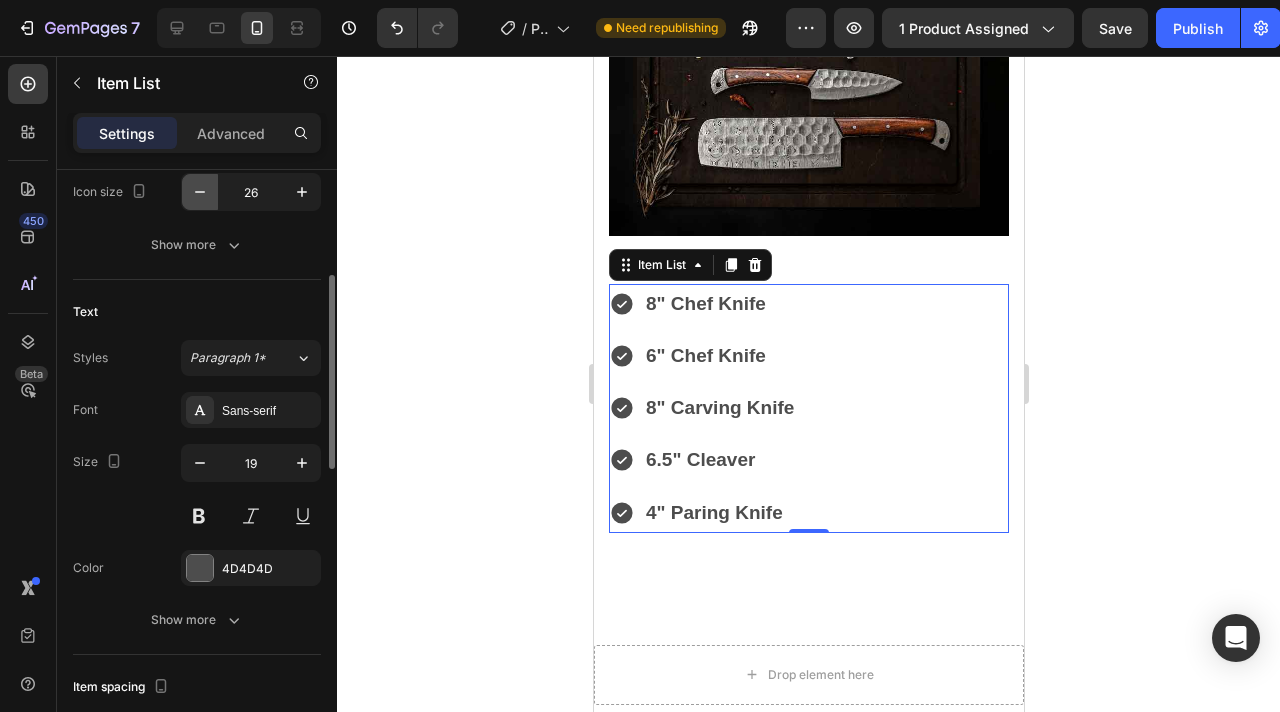 click 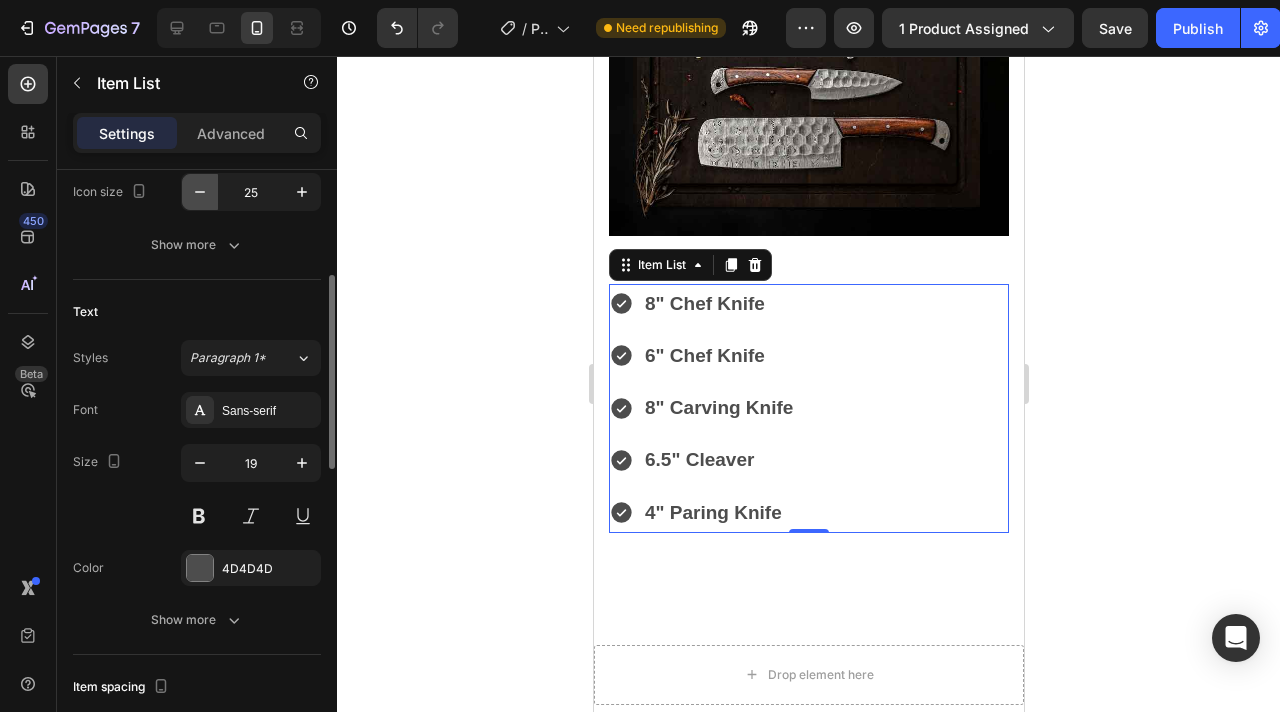 click 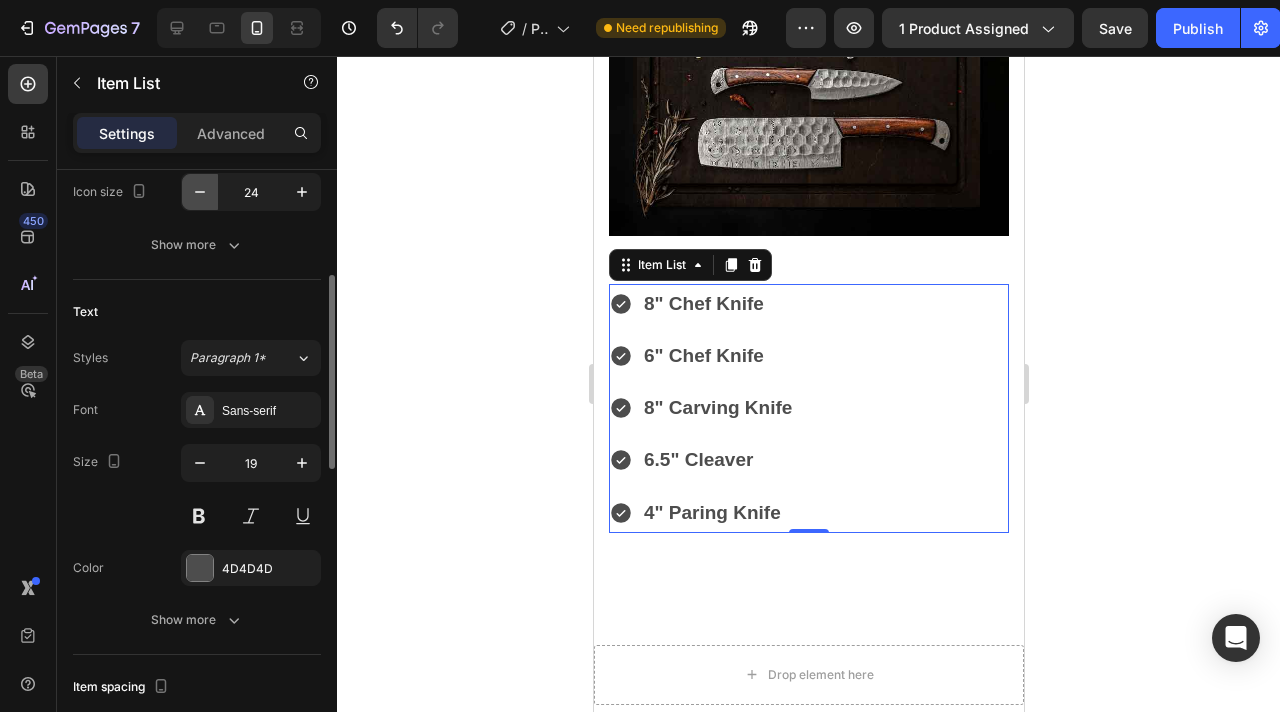 click 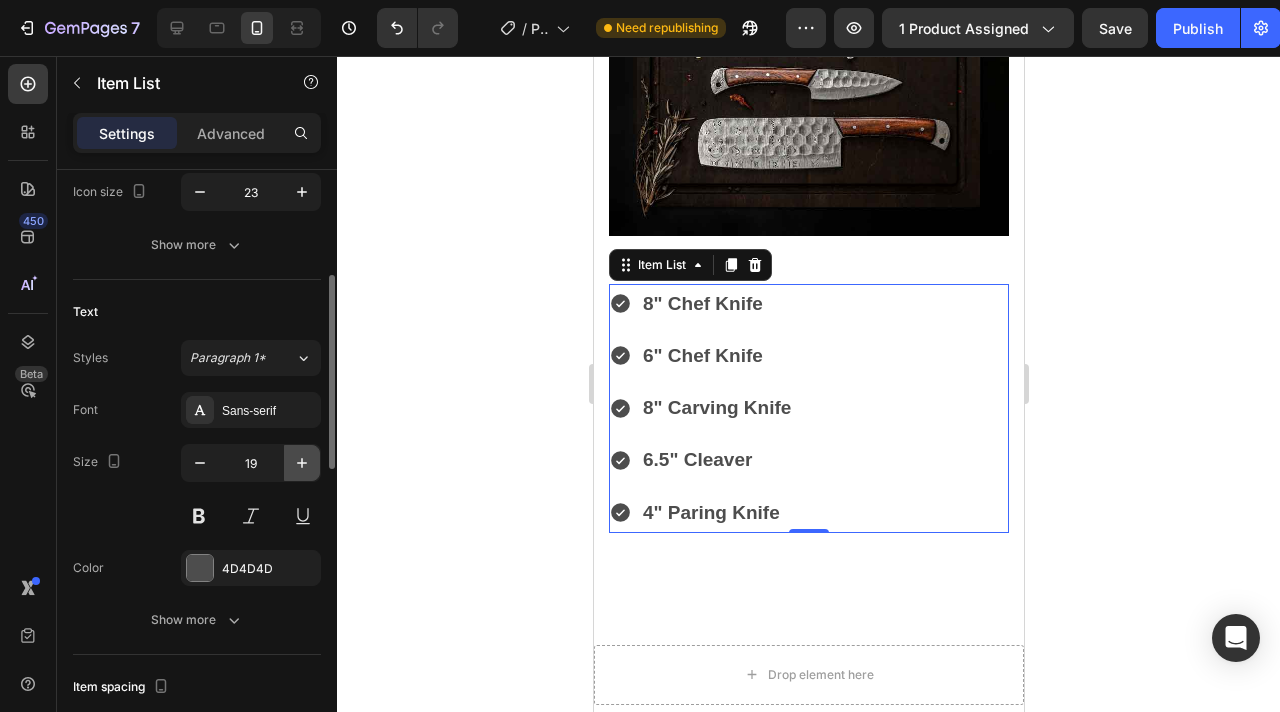 click 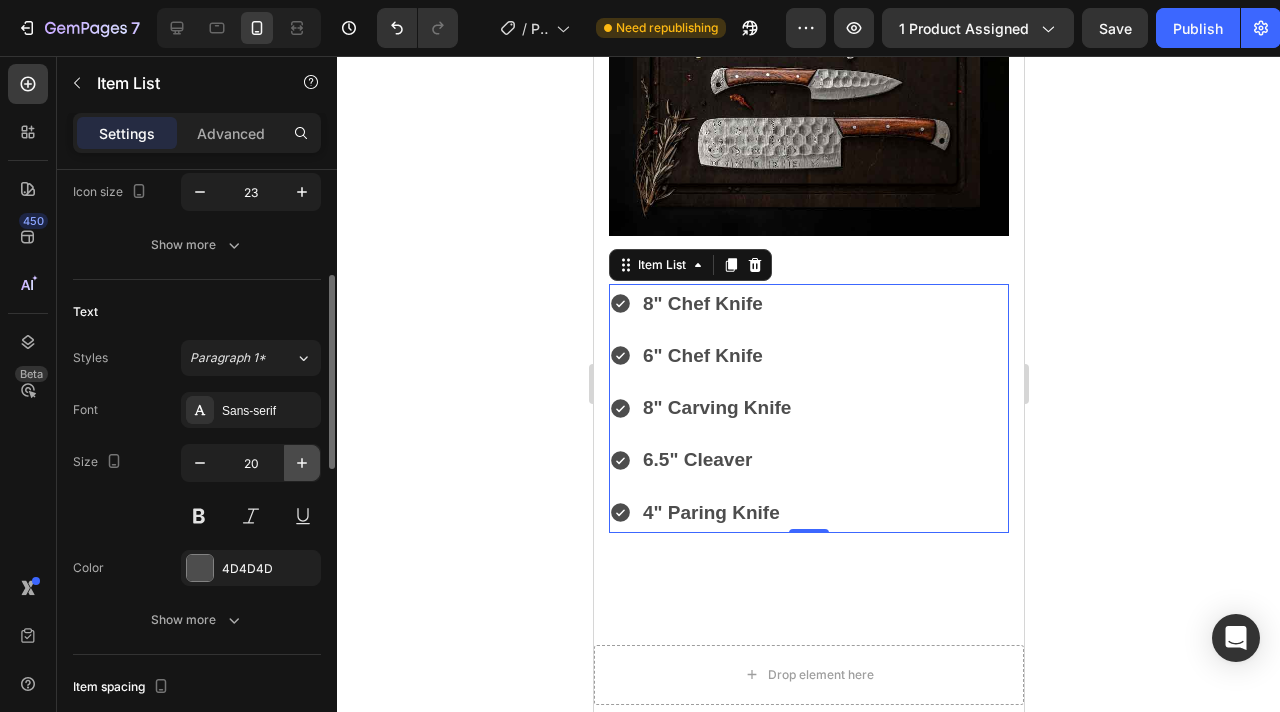 click 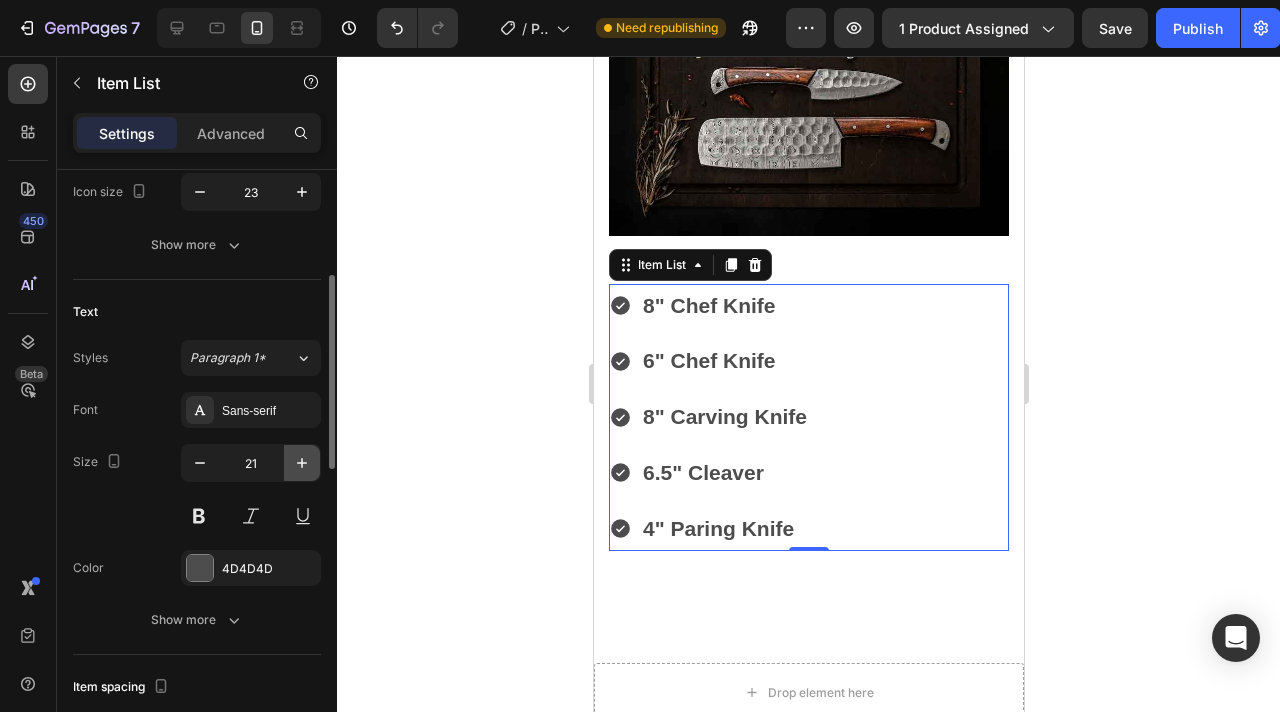 click 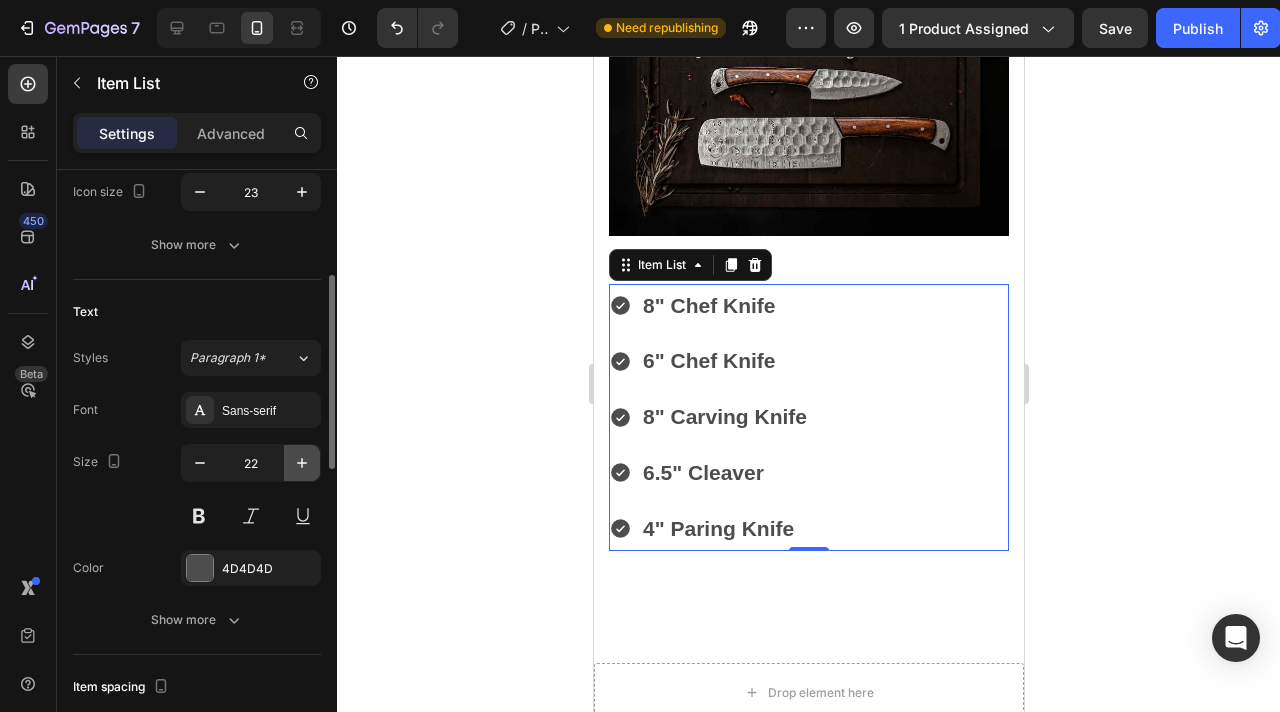 click 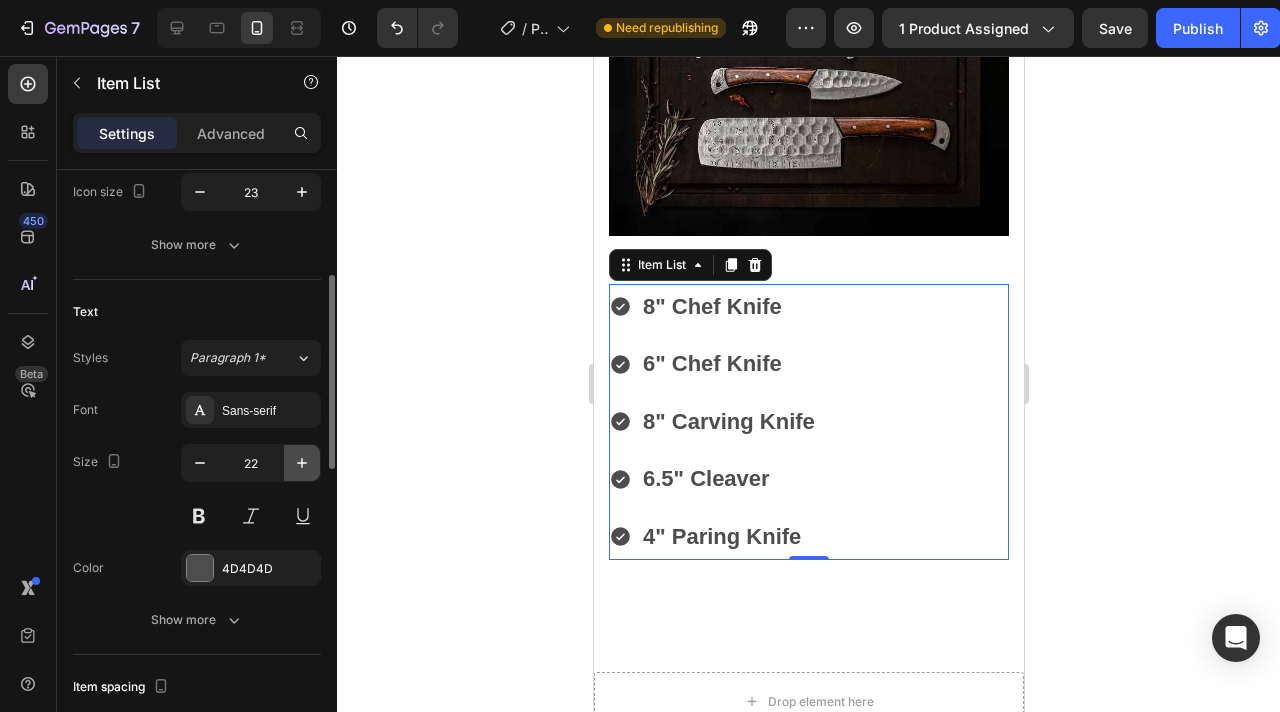 type on "23" 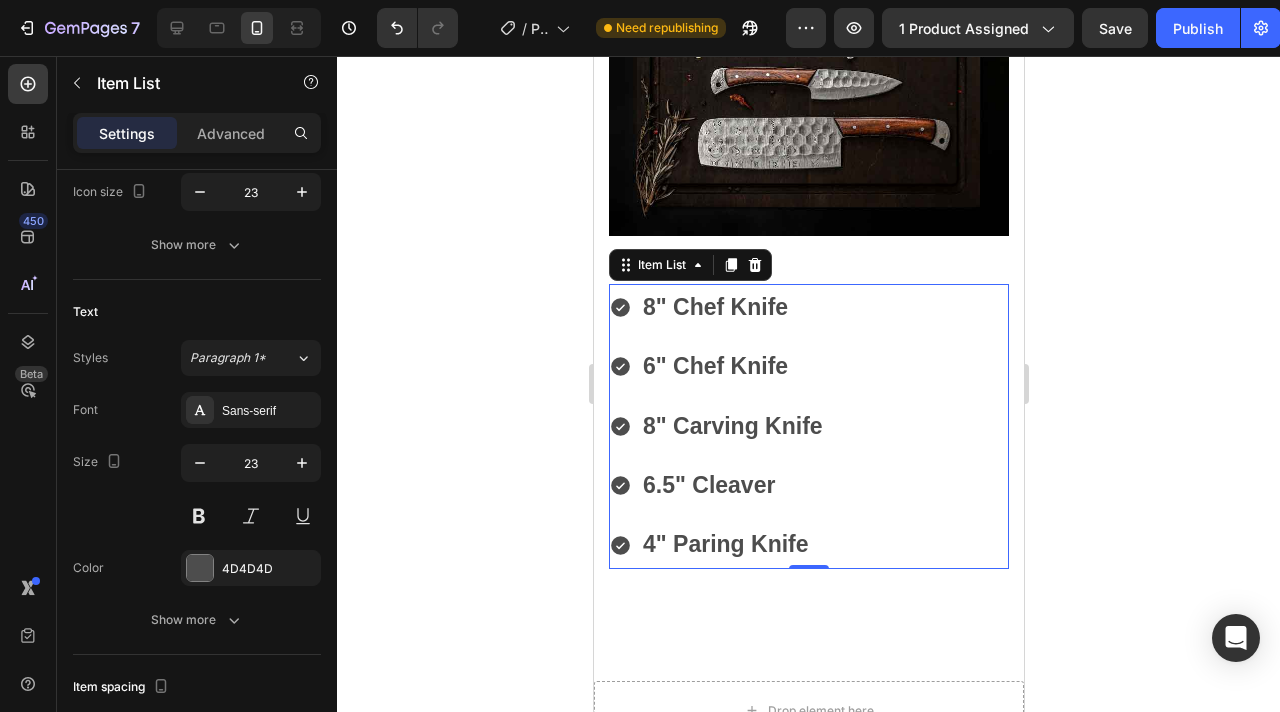 click 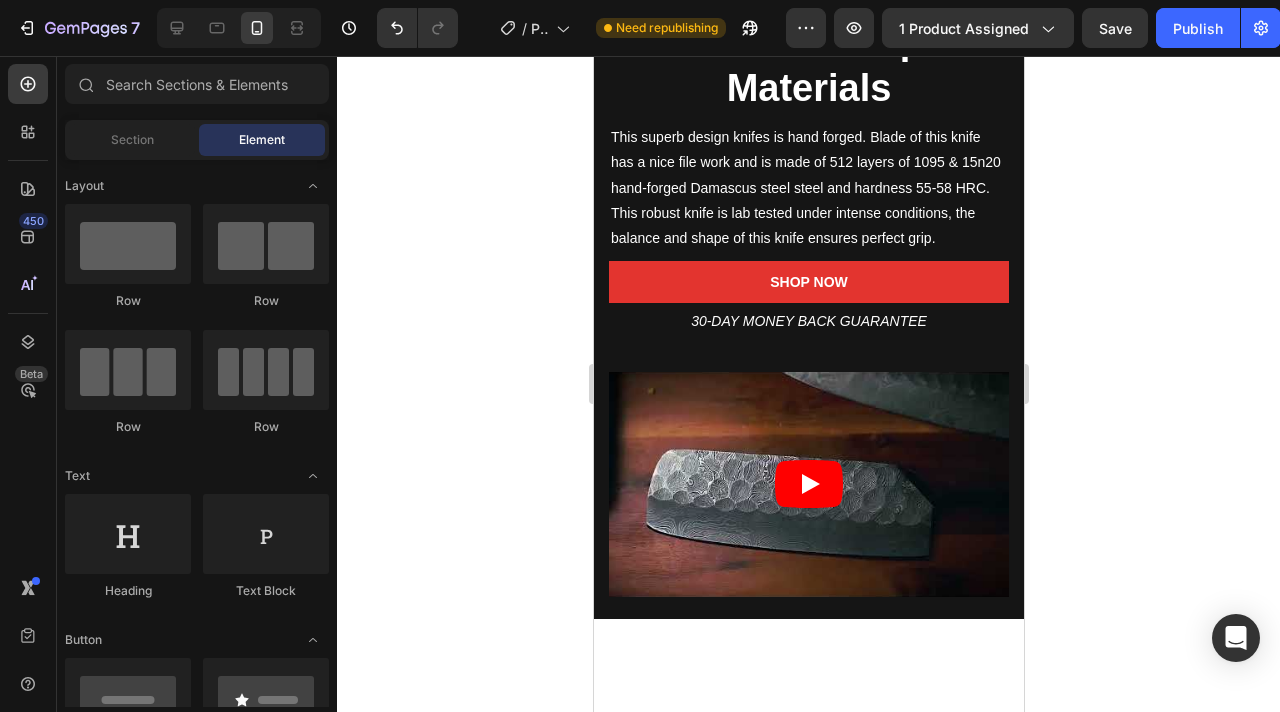 scroll, scrollTop: 691, scrollLeft: 0, axis: vertical 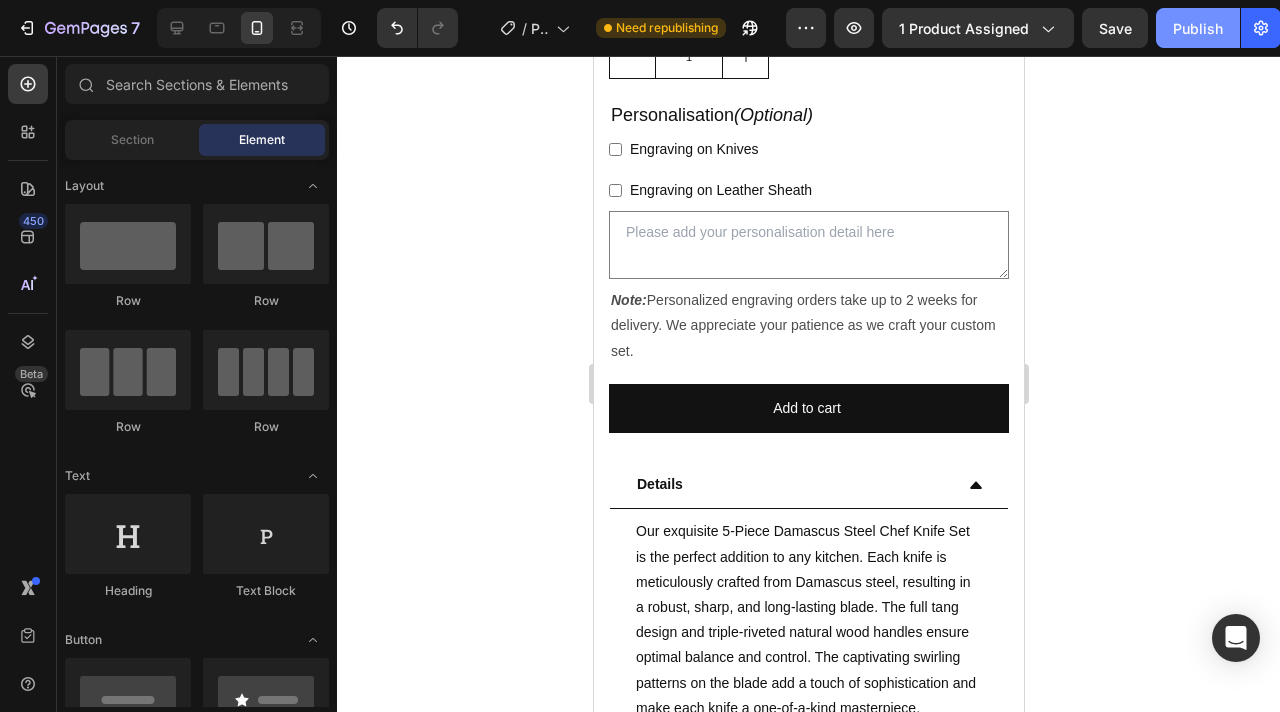 click on "Publish" at bounding box center (1198, 28) 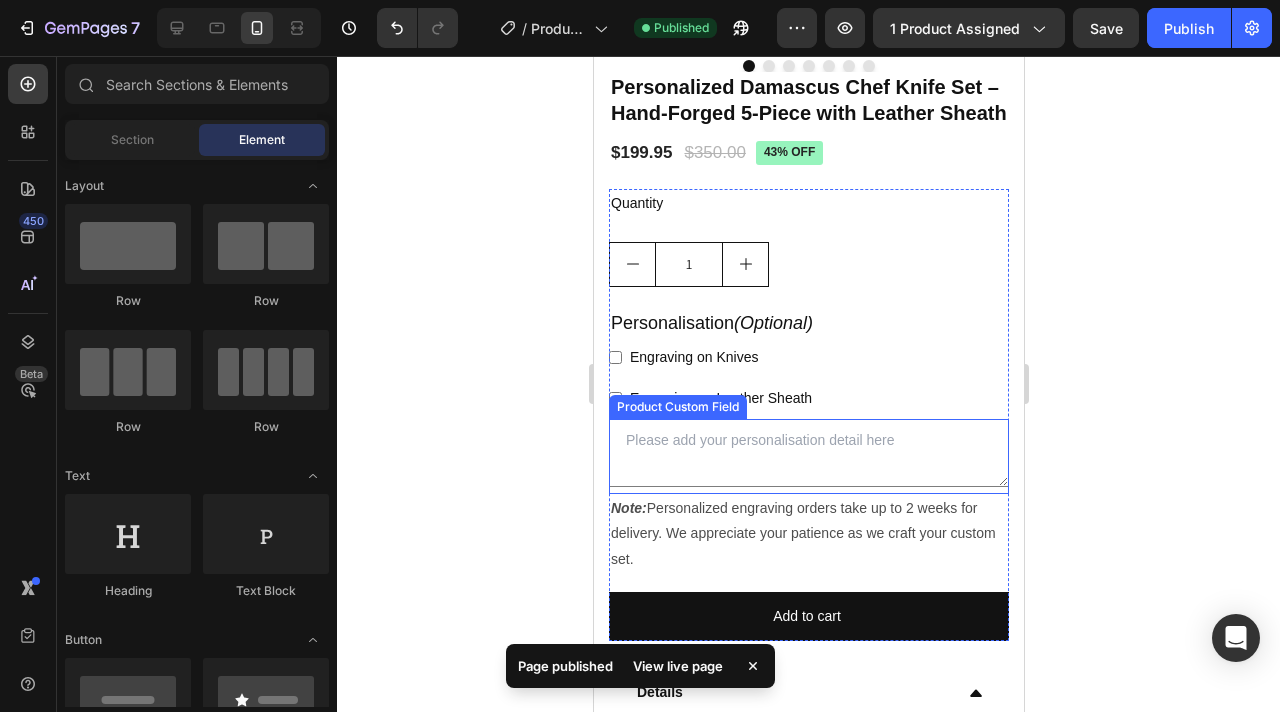 scroll, scrollTop: 177, scrollLeft: 0, axis: vertical 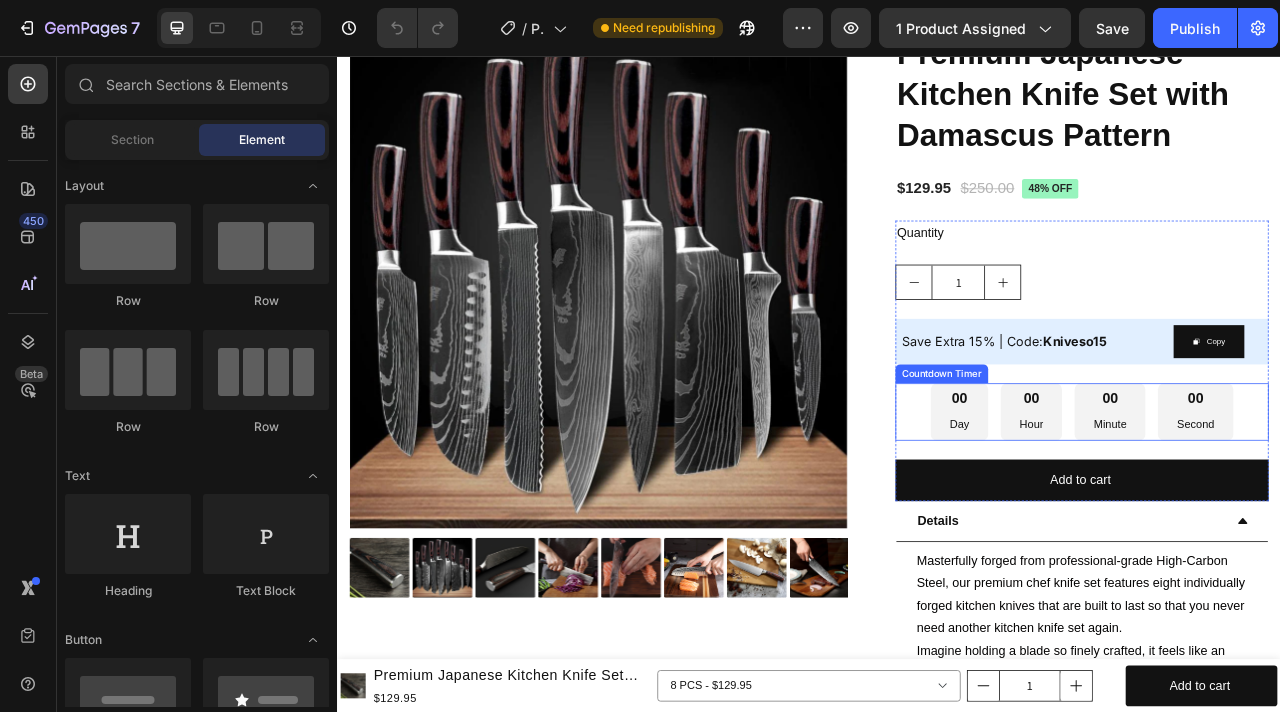 click on "00 Second" at bounding box center [1428, 508] 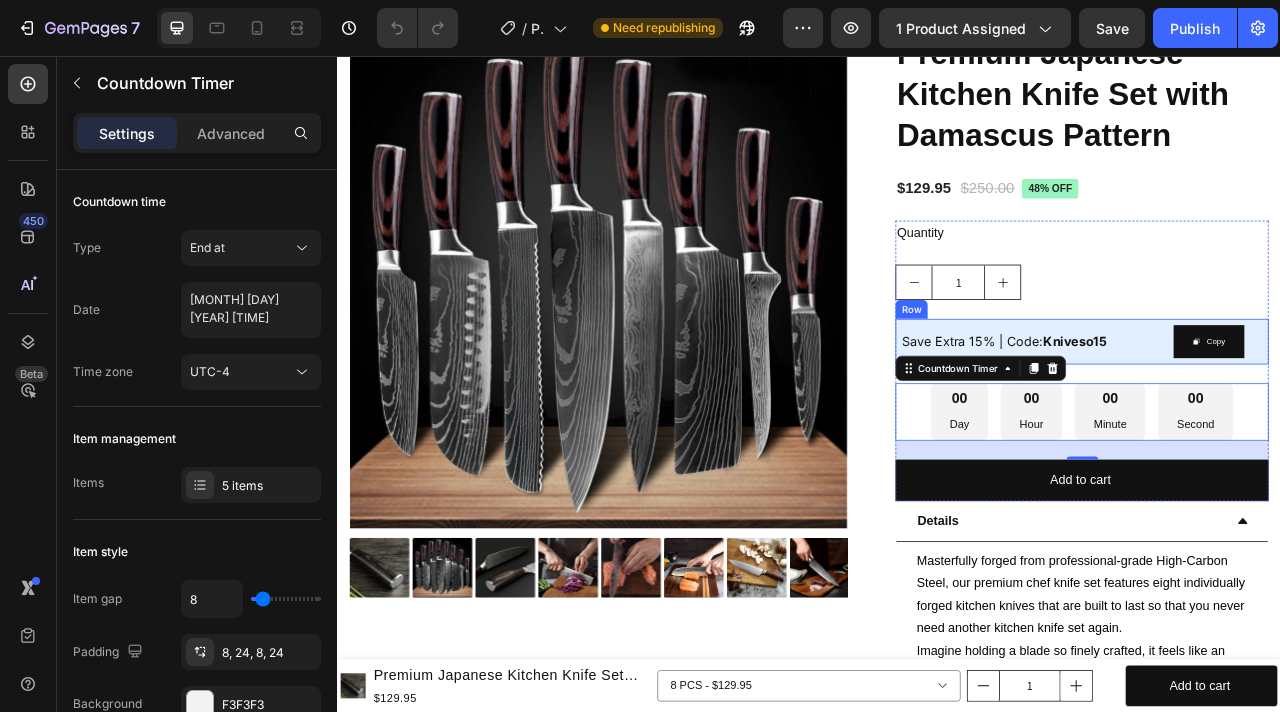 click on "Save Extra 15% | Code:  Kniveso15 Text Block" at bounding box center (1224, 419) 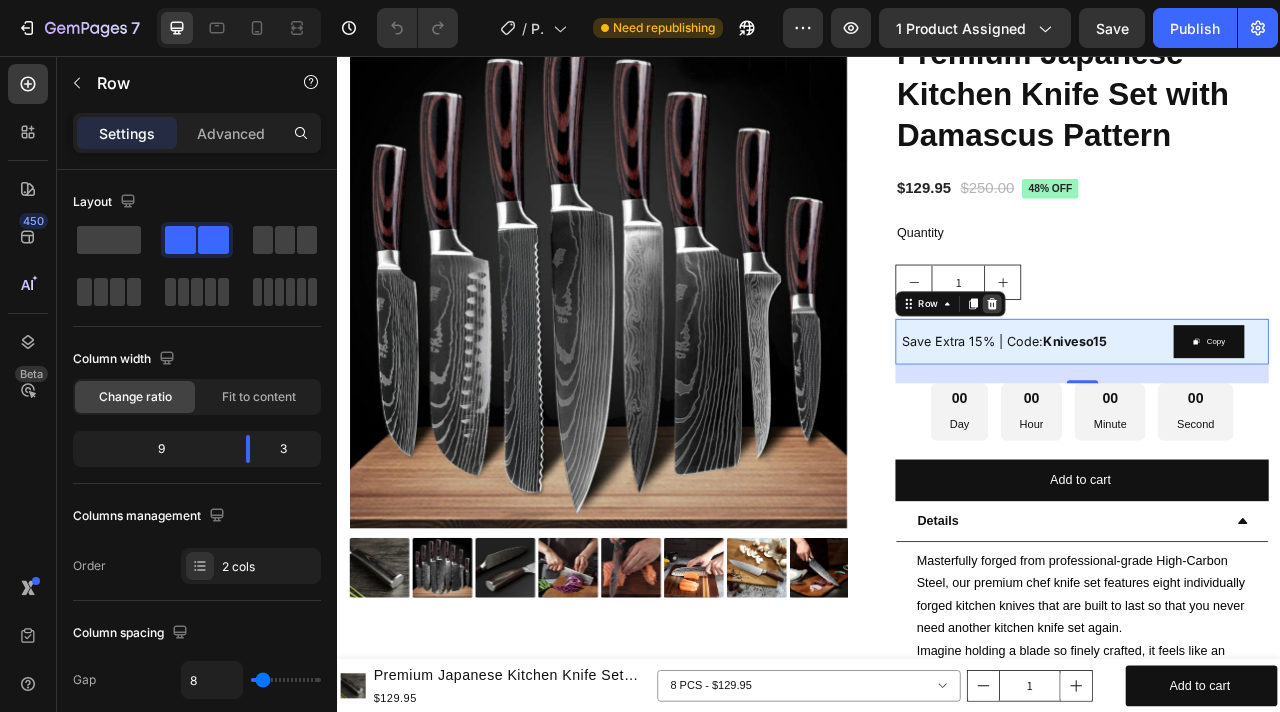 click 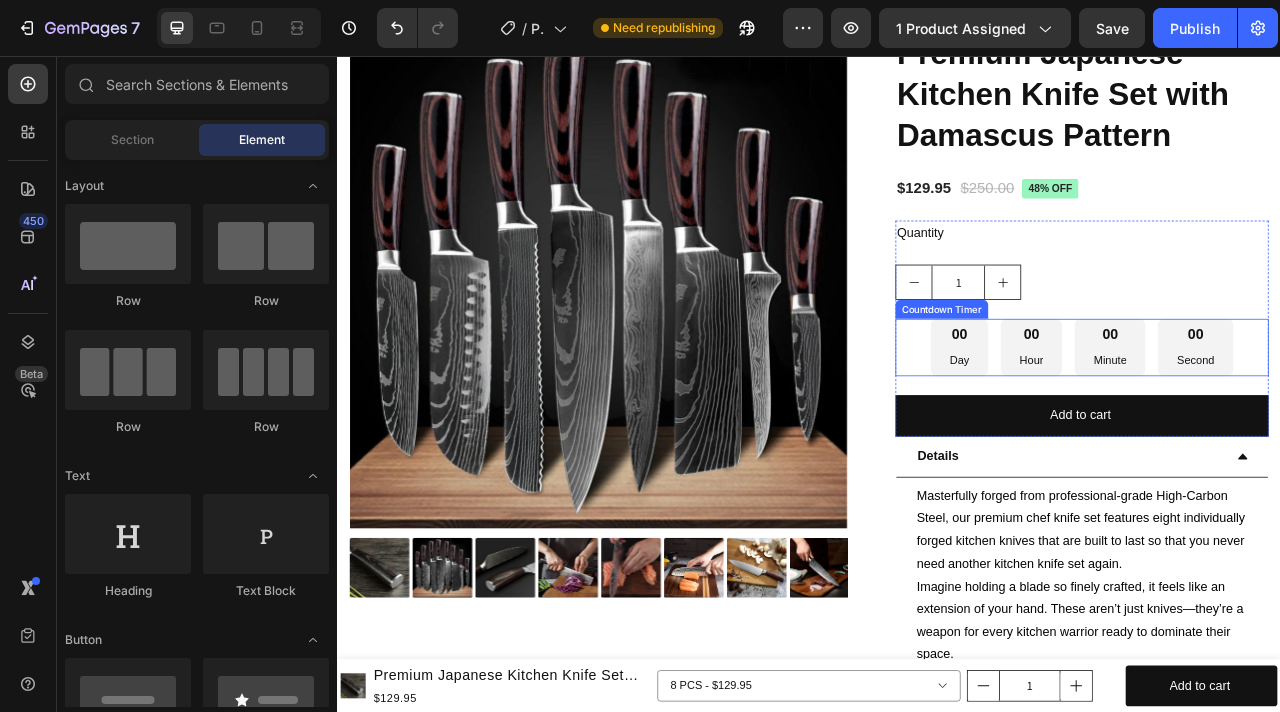 click on "00 Day" at bounding box center (1128, 426) 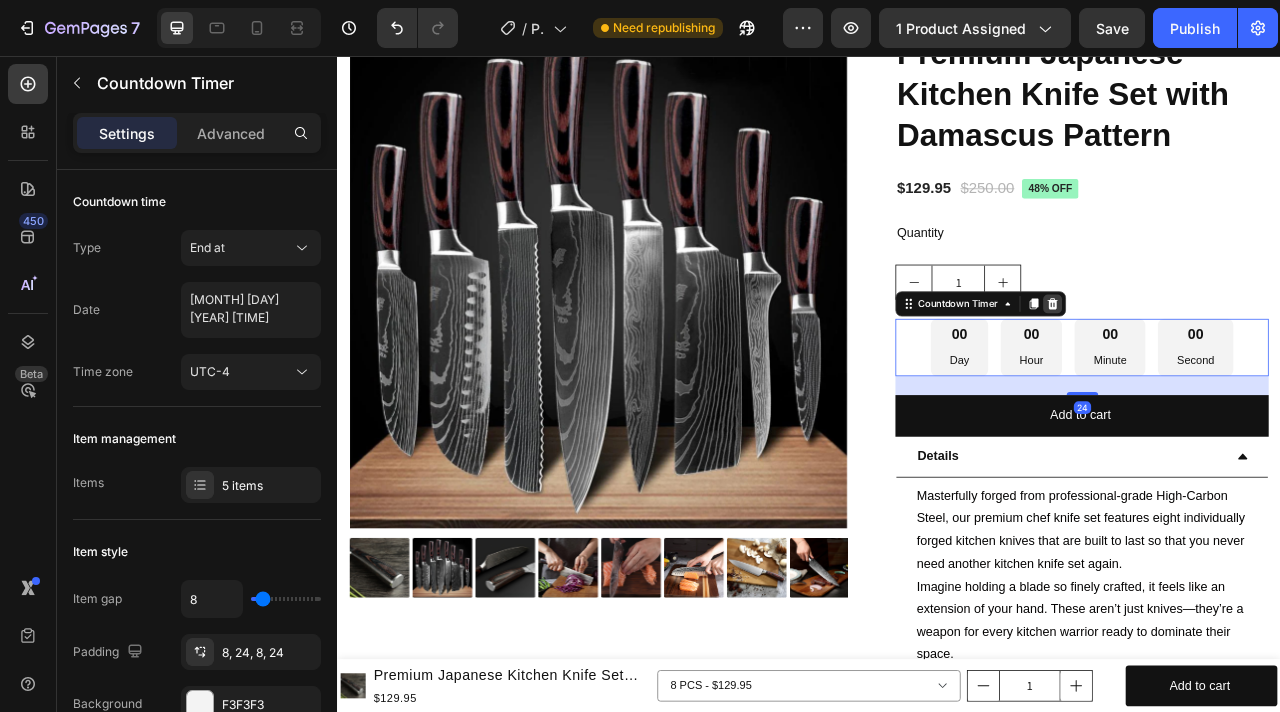 click at bounding box center [1247, 371] 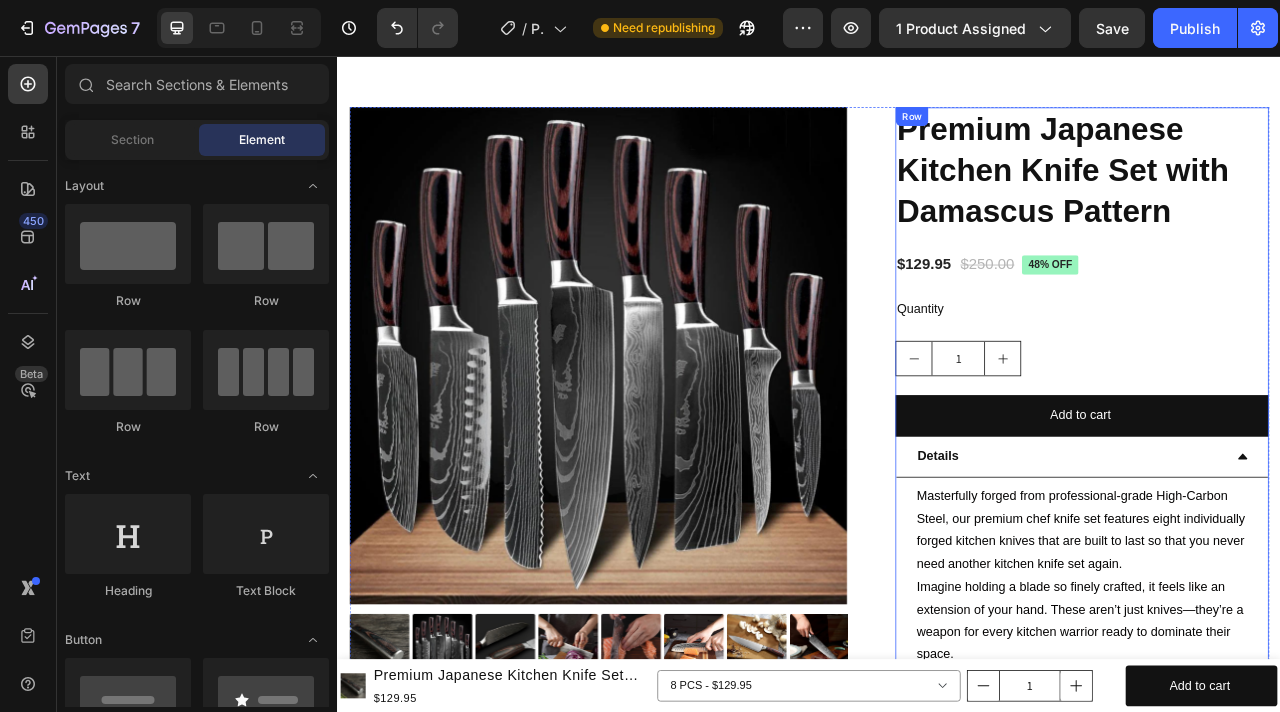 scroll, scrollTop: 0, scrollLeft: 0, axis: both 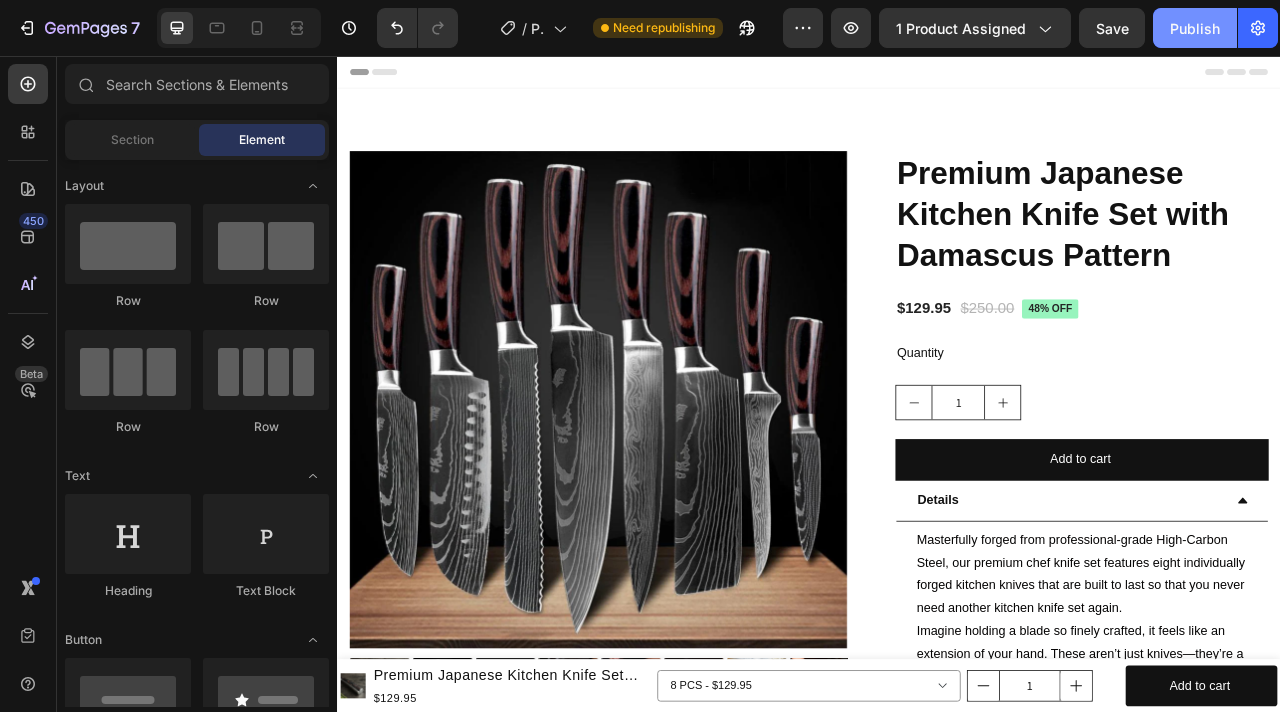 click on "Publish" at bounding box center [1195, 28] 